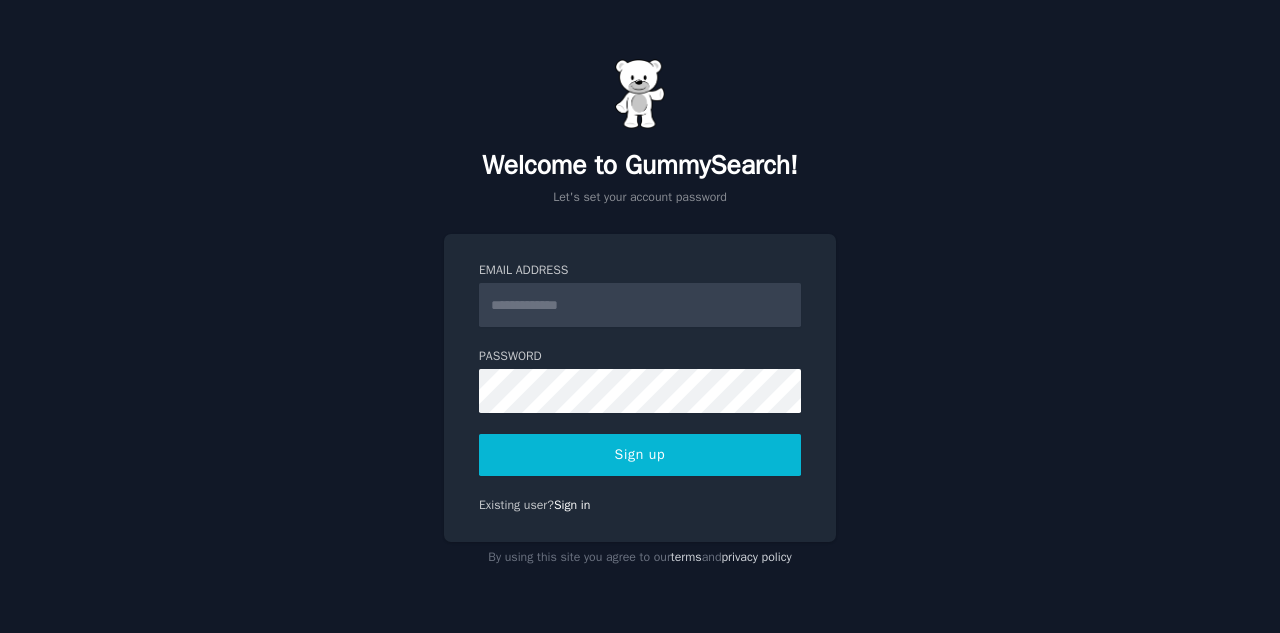scroll, scrollTop: 0, scrollLeft: 0, axis: both 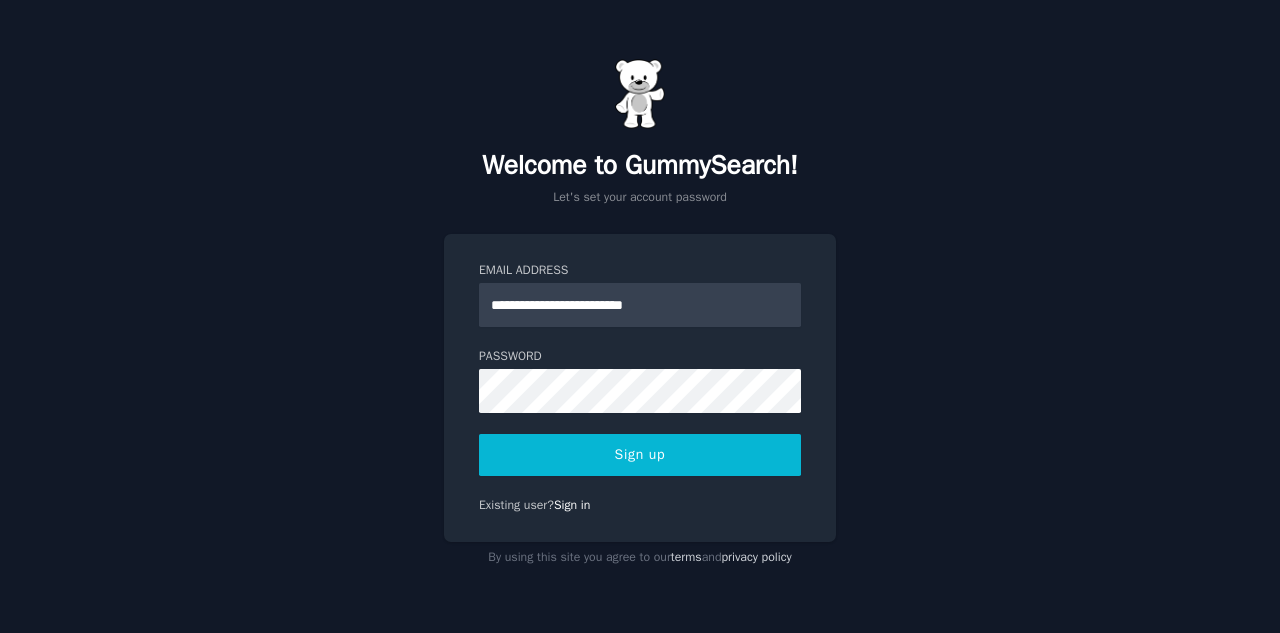 type on "**********" 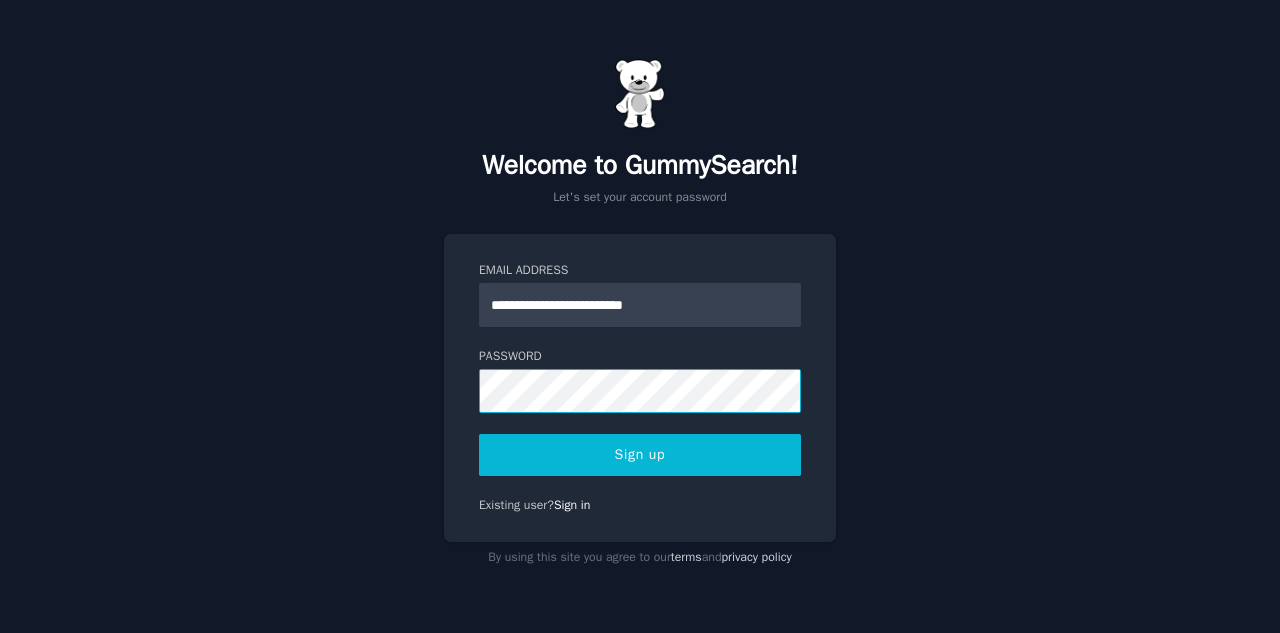 click on "Sign up" at bounding box center [640, 455] 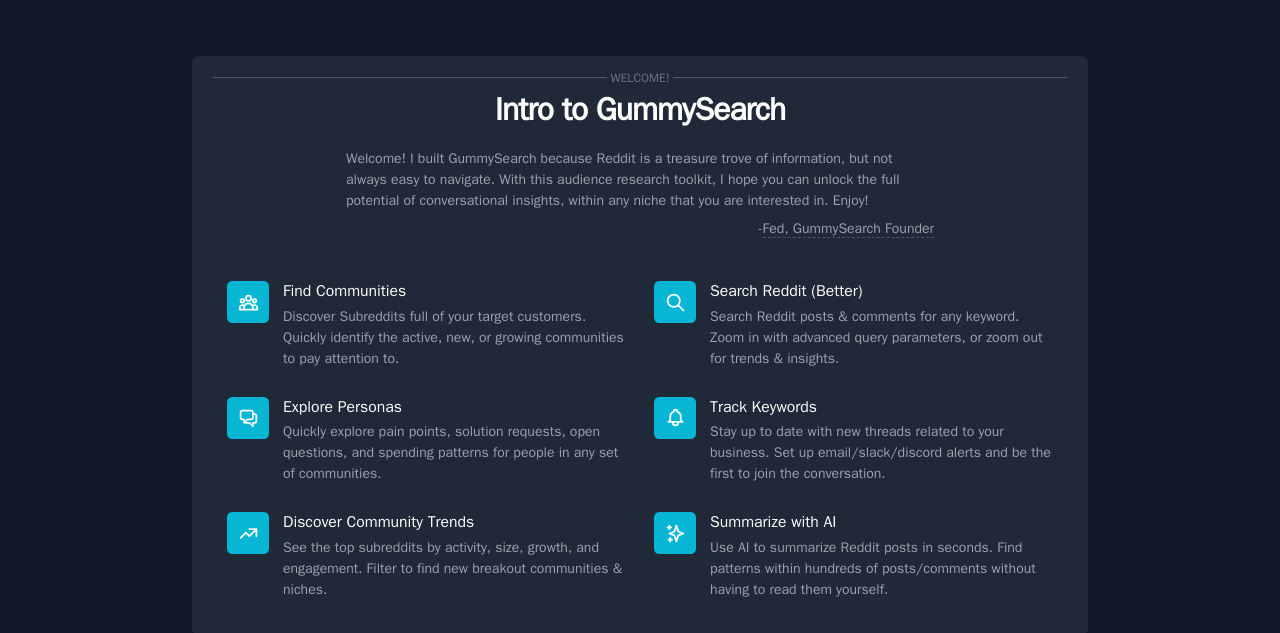 scroll, scrollTop: 0, scrollLeft: 0, axis: both 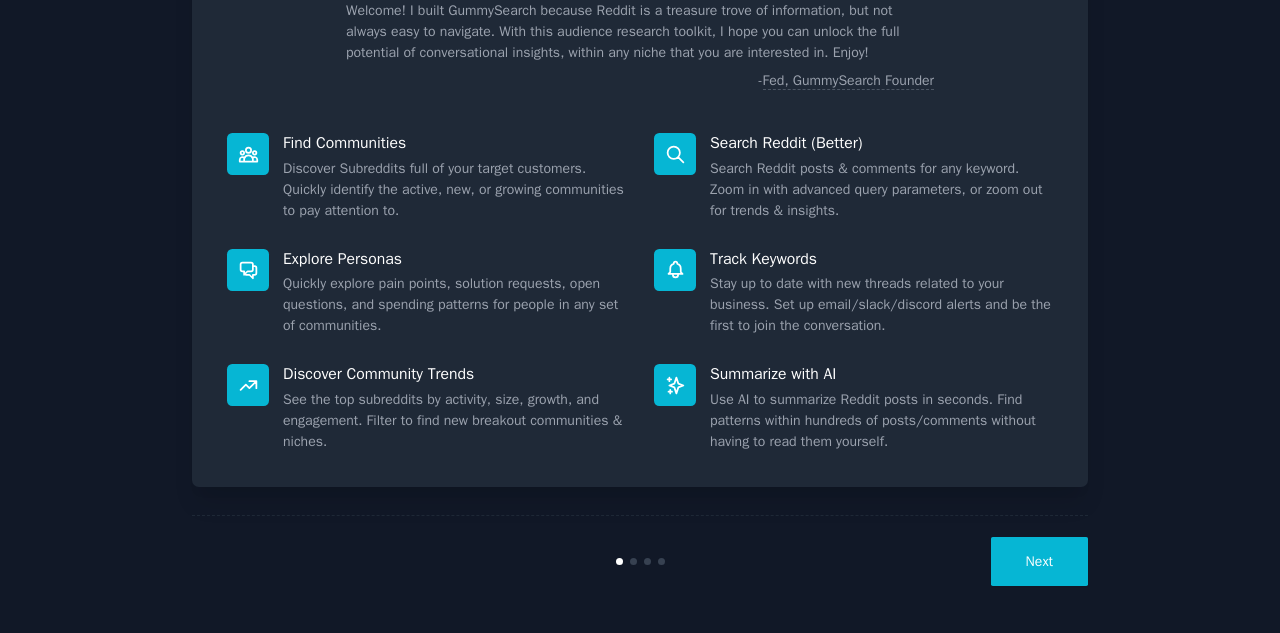 click on "Next" at bounding box center [1039, 561] 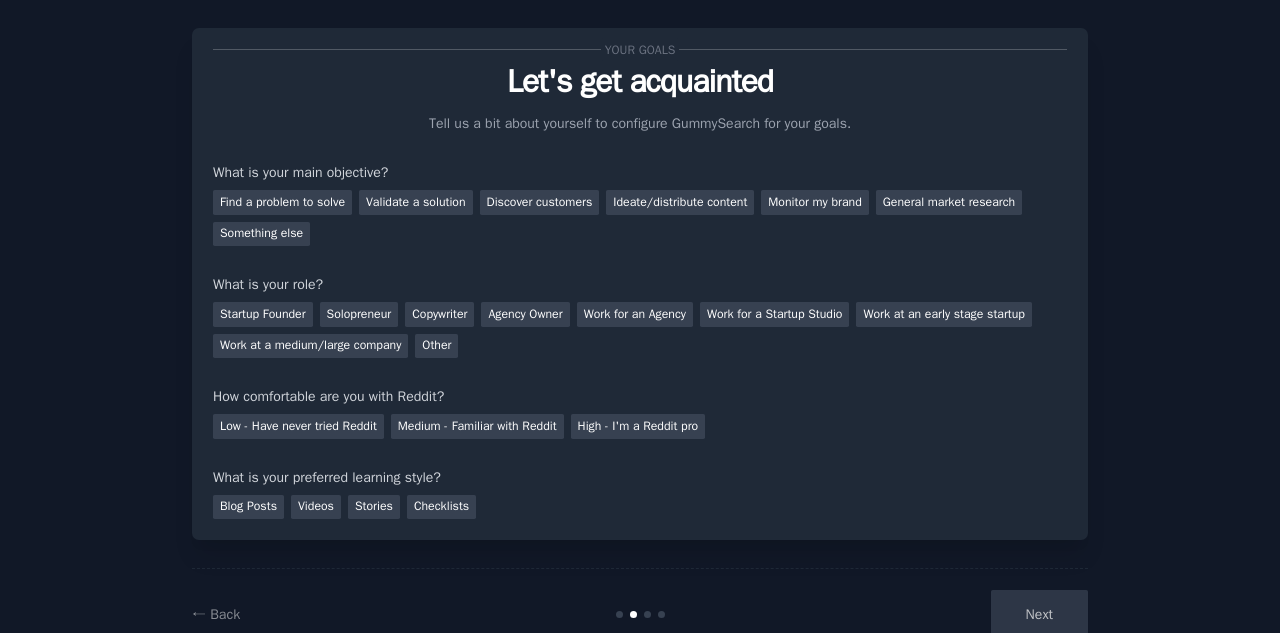 scroll, scrollTop: 0, scrollLeft: 0, axis: both 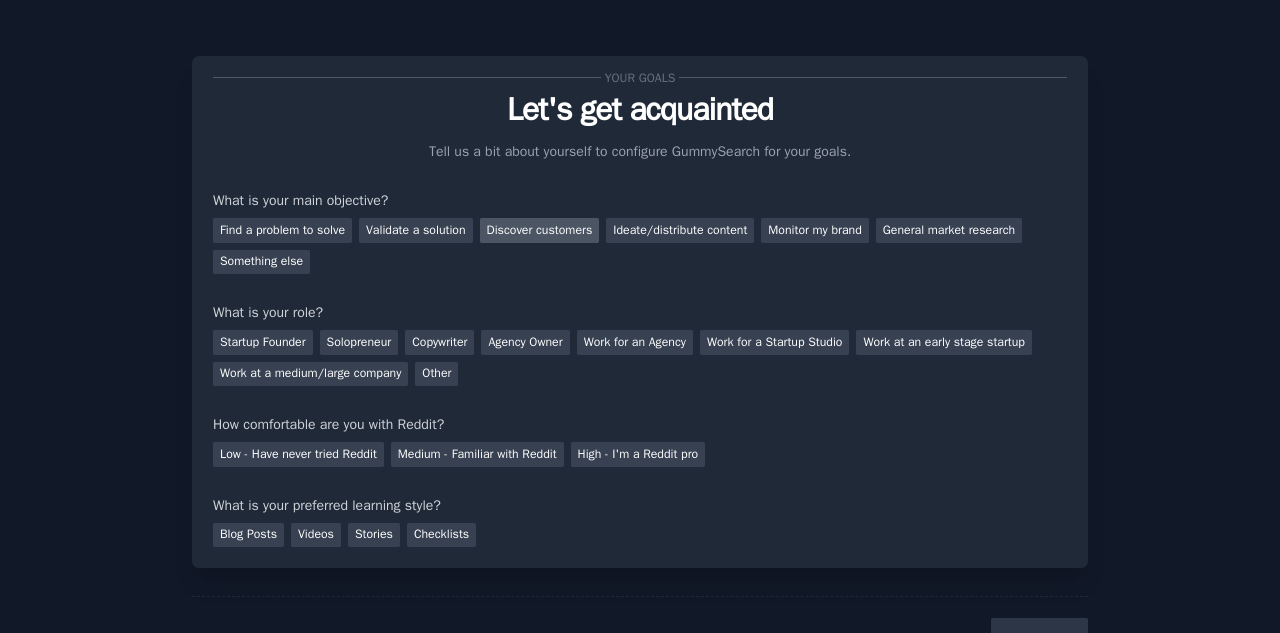 click on "Discover customers" at bounding box center (540, 230) 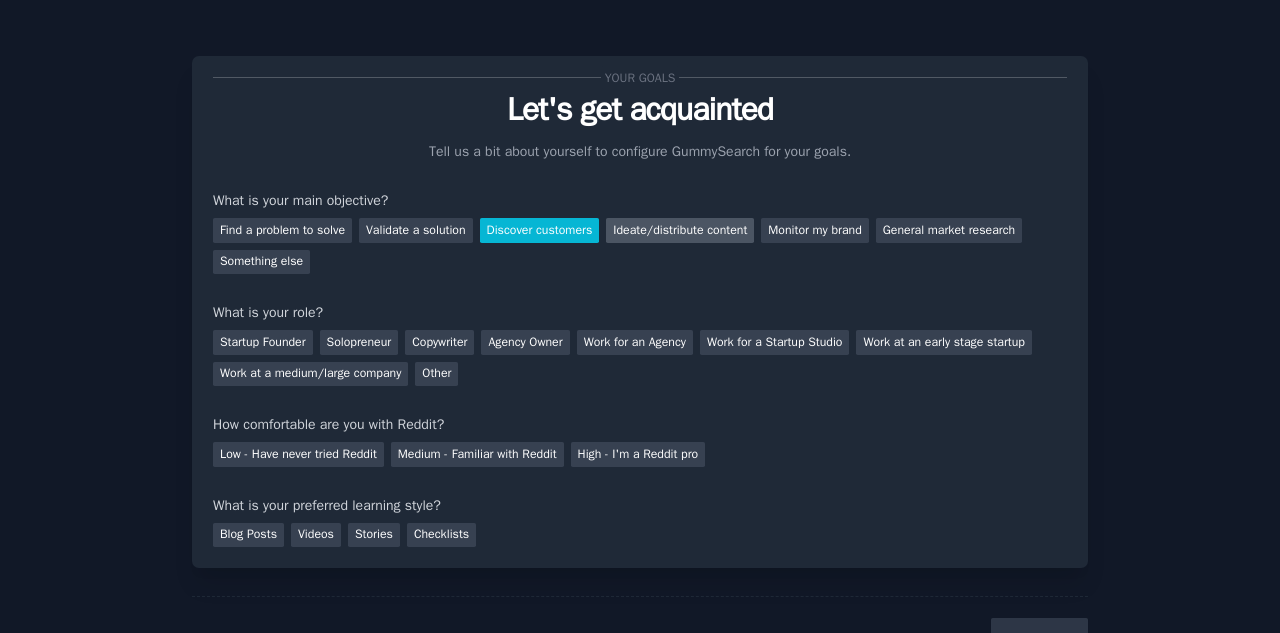 click on "Ideate/distribute content" at bounding box center (680, 230) 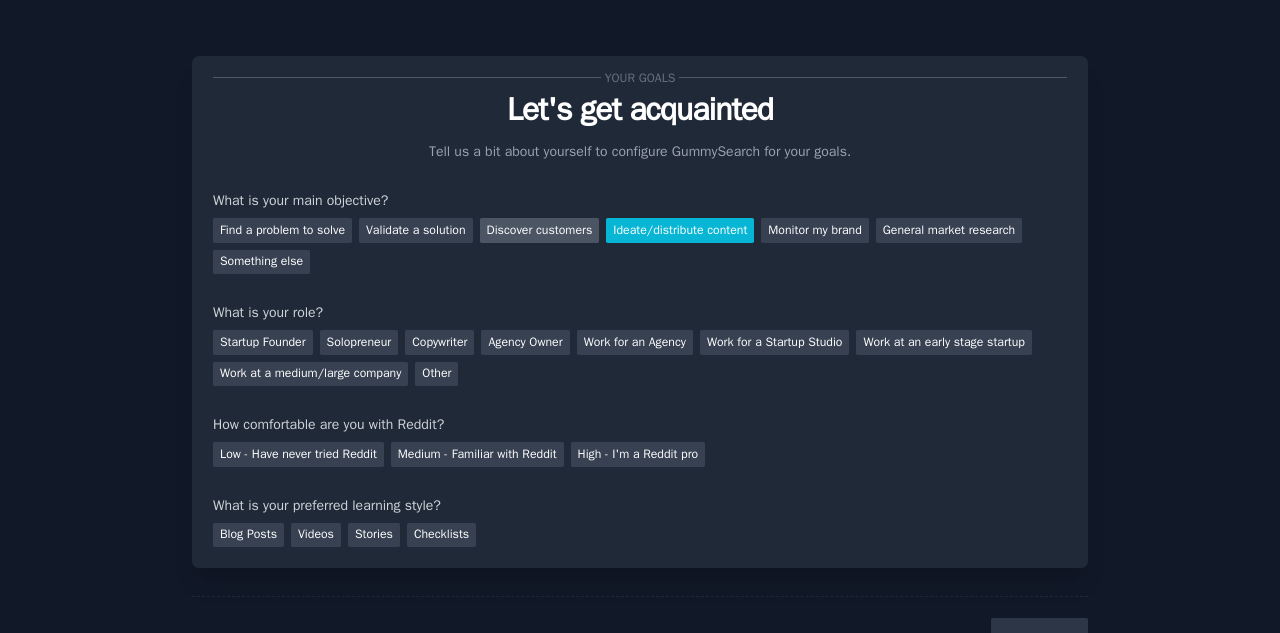click on "Discover customers" at bounding box center [540, 230] 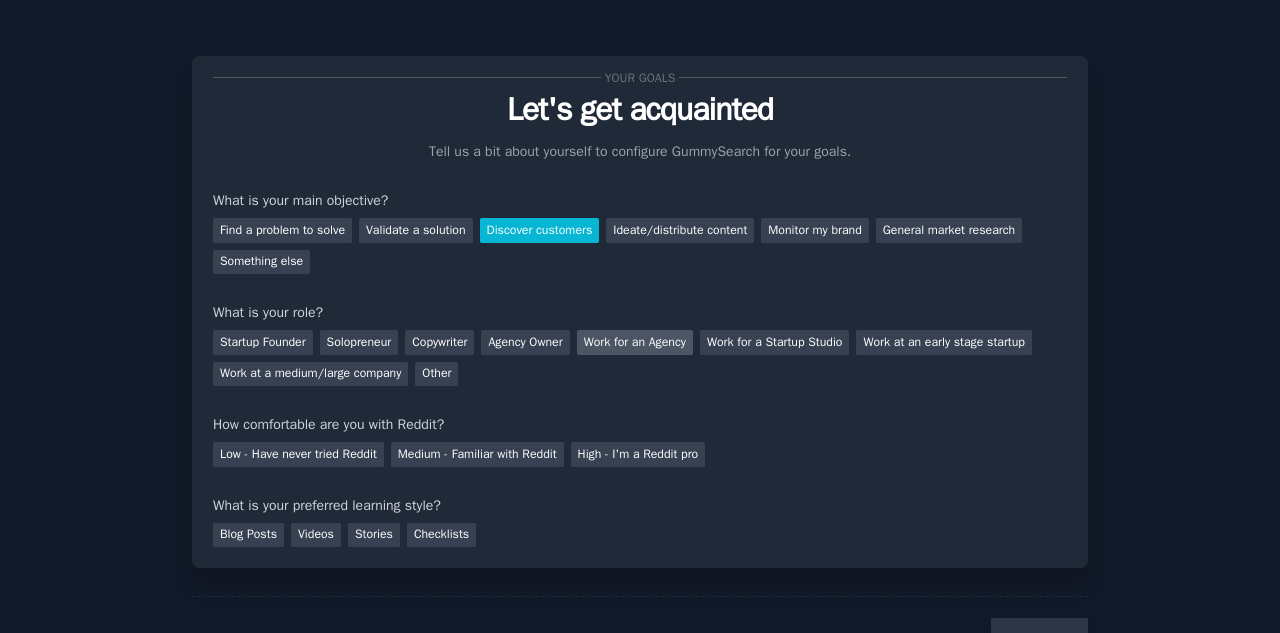 click on "Work for an Agency" at bounding box center (635, 342) 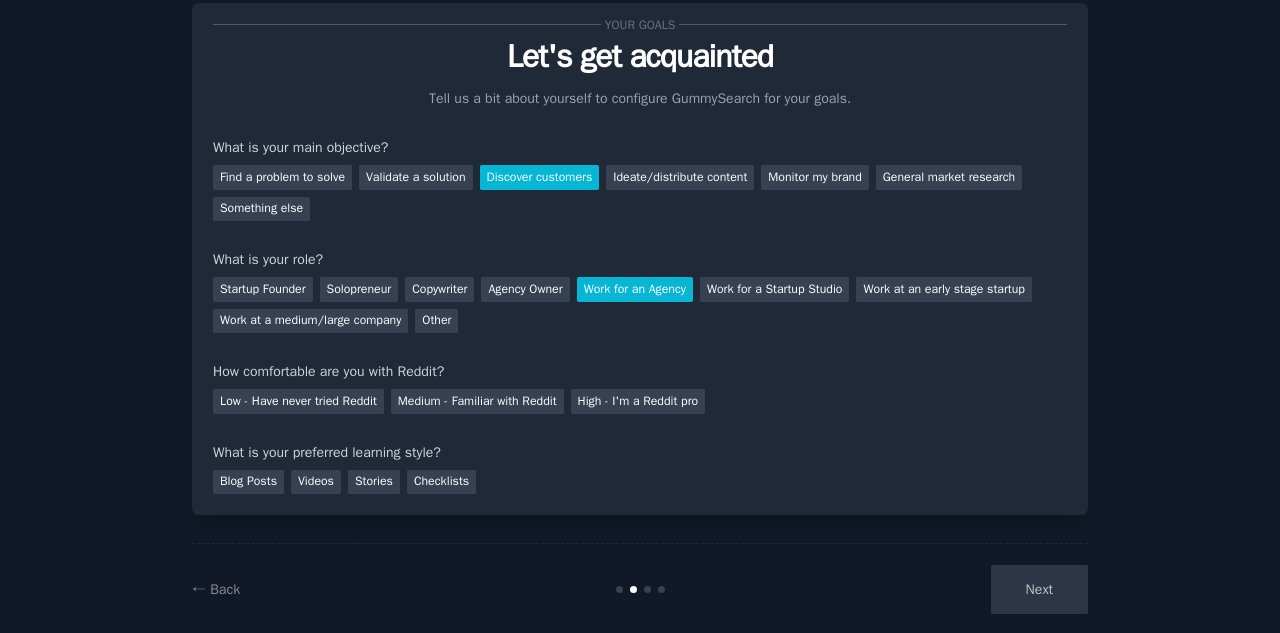 scroll, scrollTop: 82, scrollLeft: 0, axis: vertical 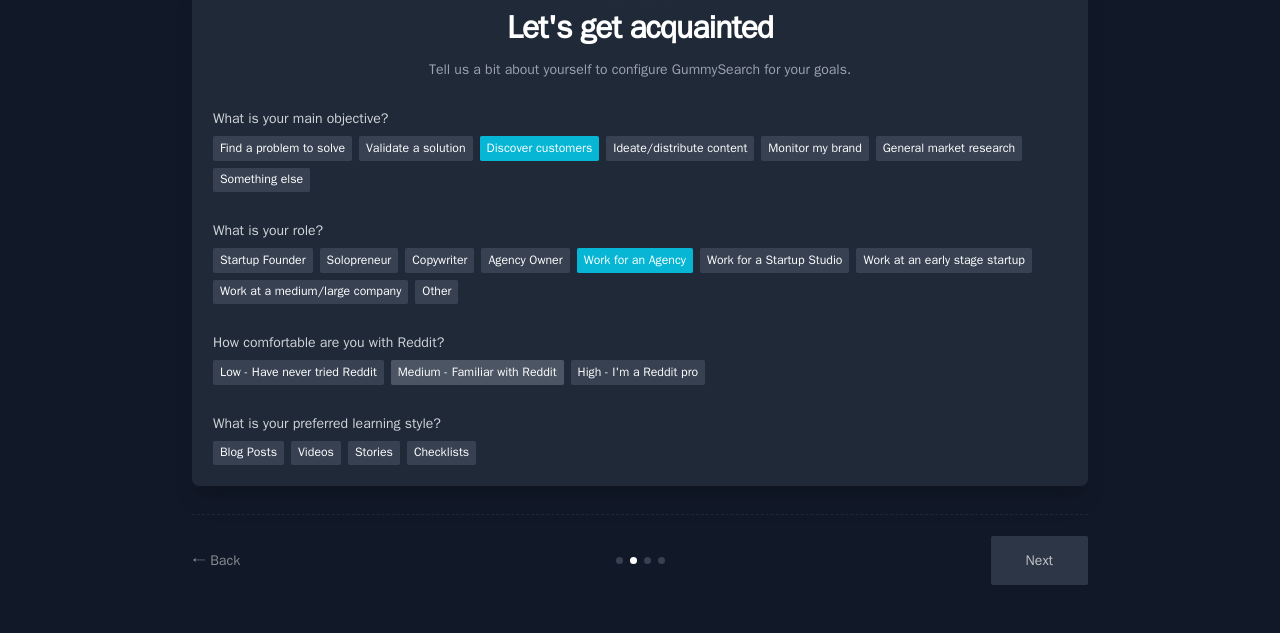 click on "Medium - Familiar with Reddit" at bounding box center [477, 372] 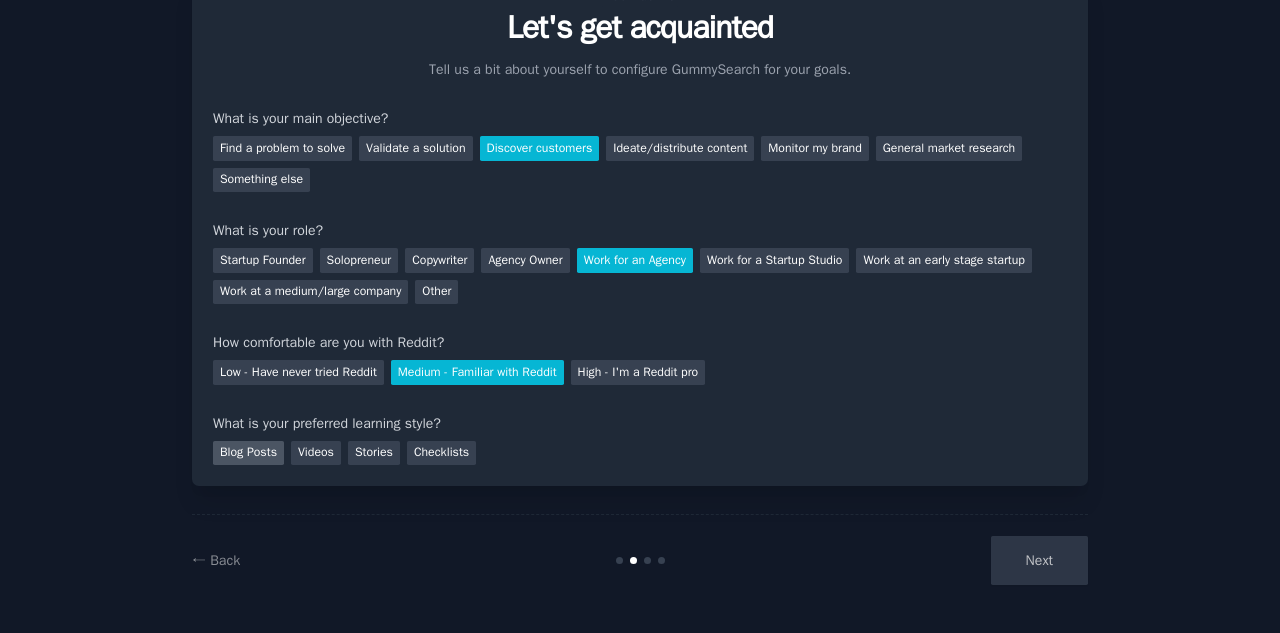 click on "Blog Posts" at bounding box center (248, 453) 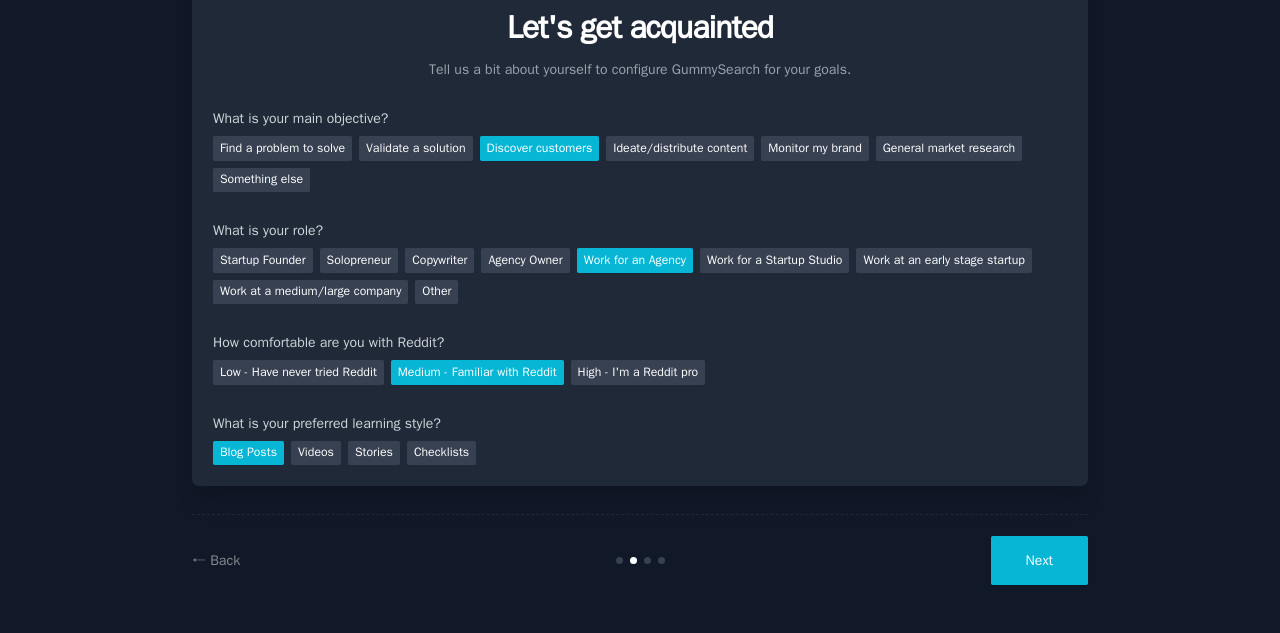 click on "Next" at bounding box center [1039, 560] 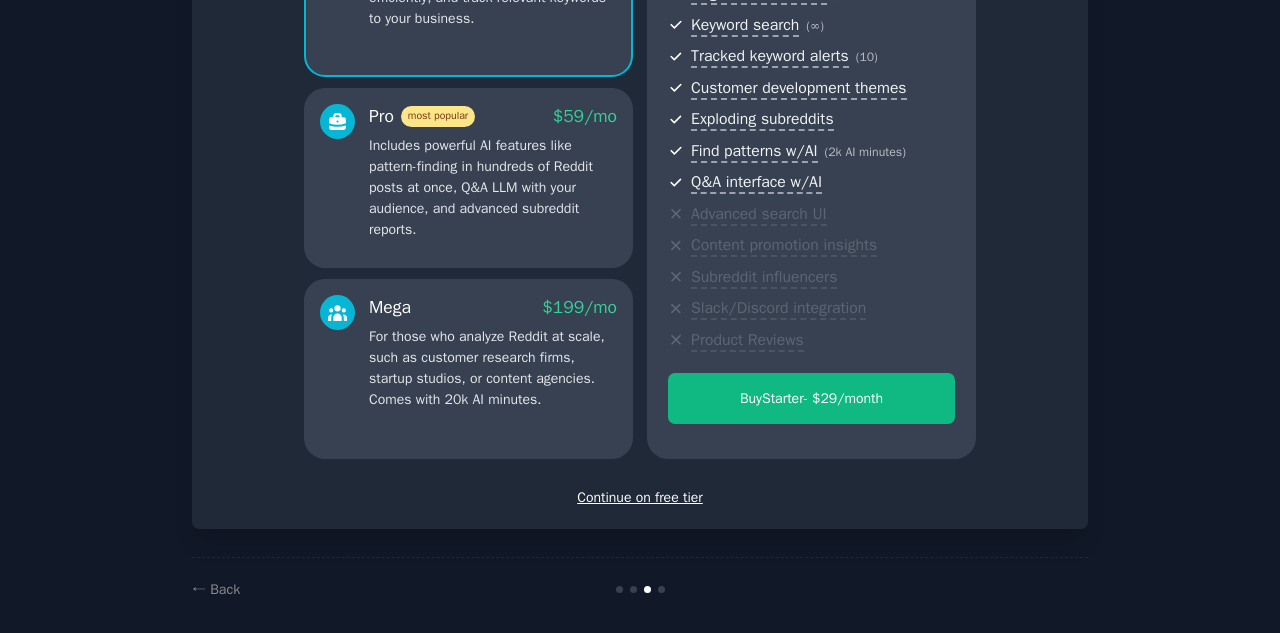click on "Continue on free tier" at bounding box center (640, 497) 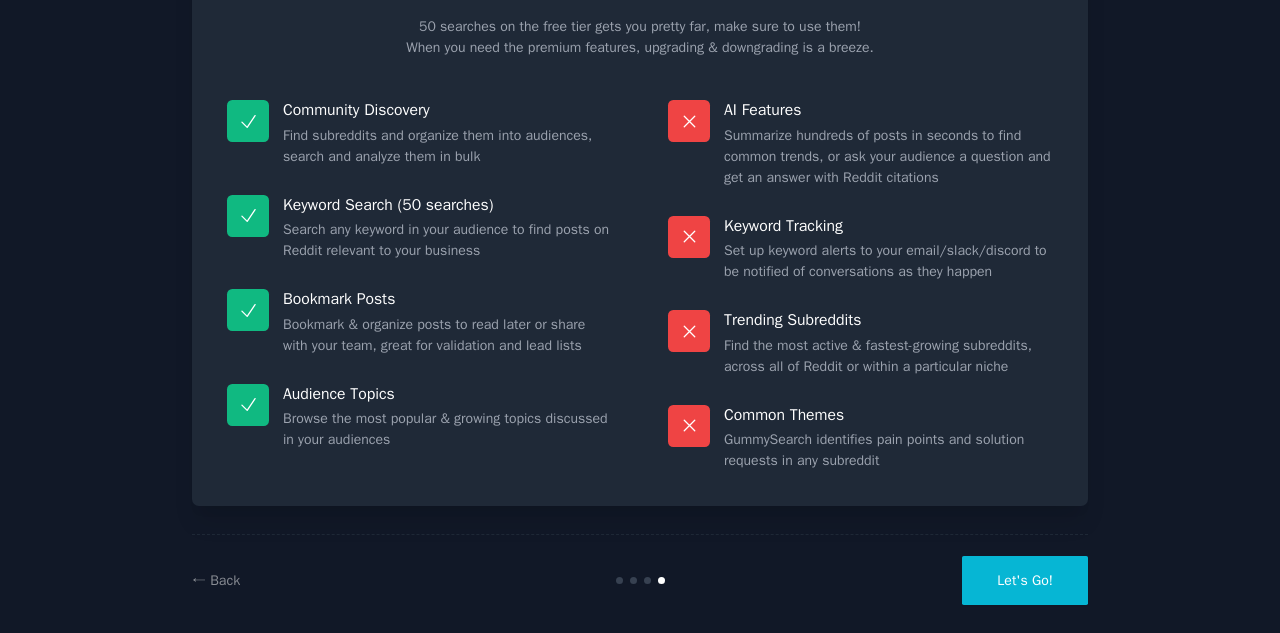 scroll, scrollTop: 145, scrollLeft: 0, axis: vertical 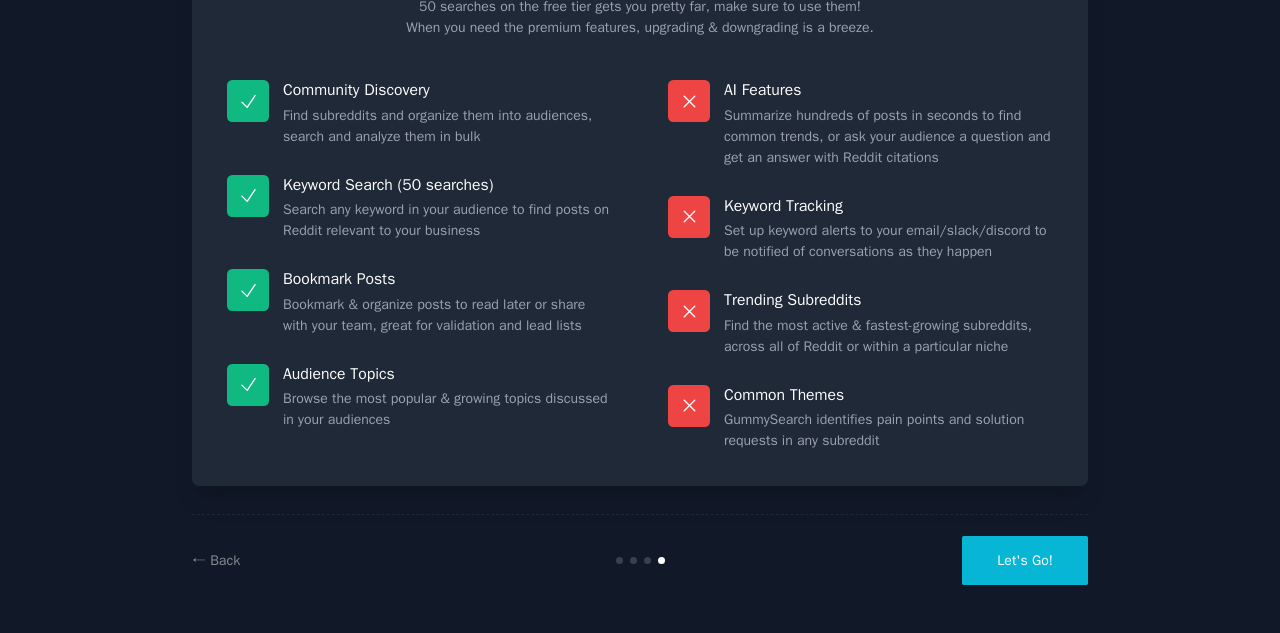 click on "Let's Go!" at bounding box center [1025, 560] 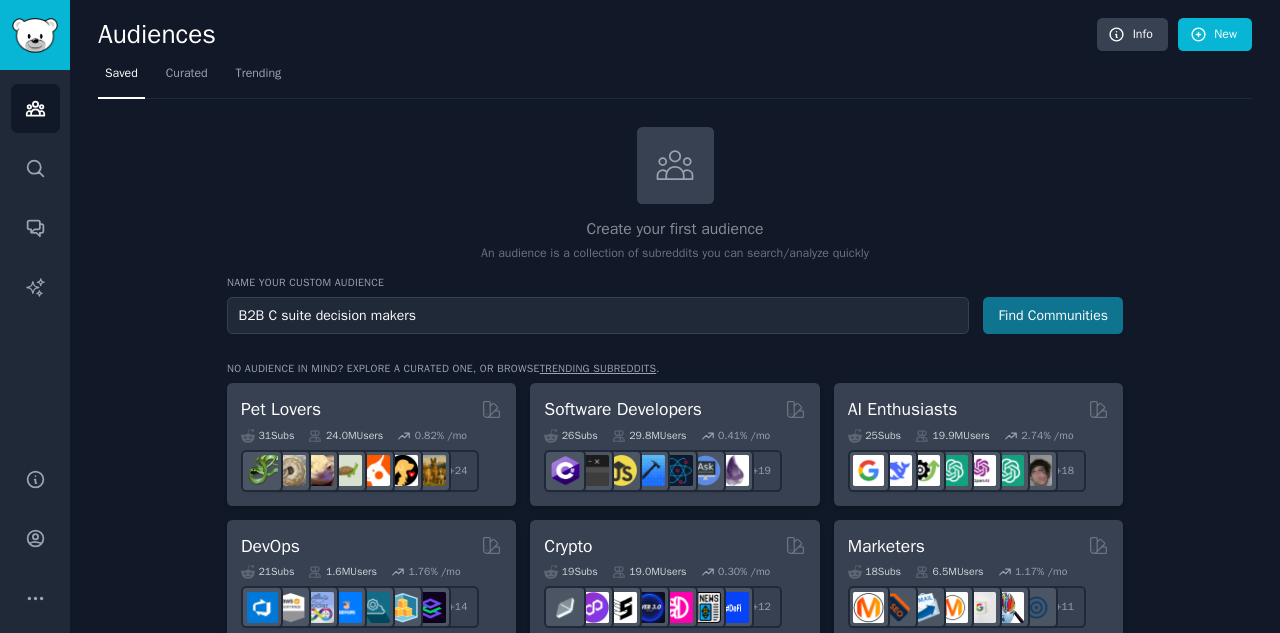 type on "B2B C suite decision makers" 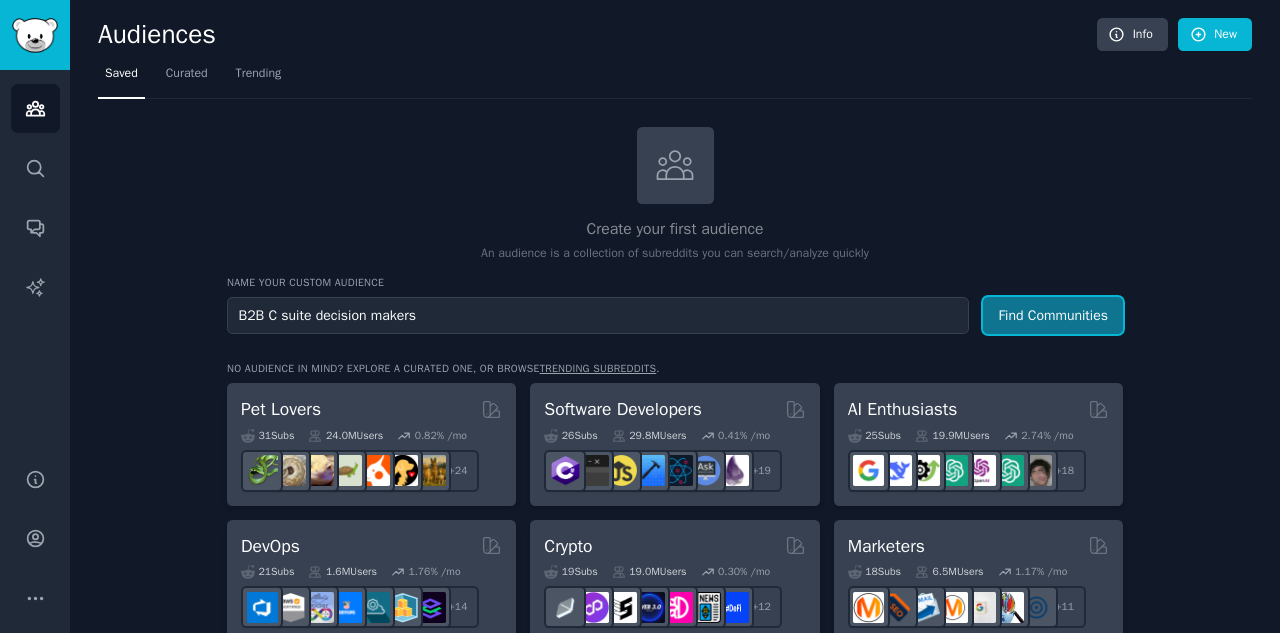 click on "Find Communities" at bounding box center [1053, 315] 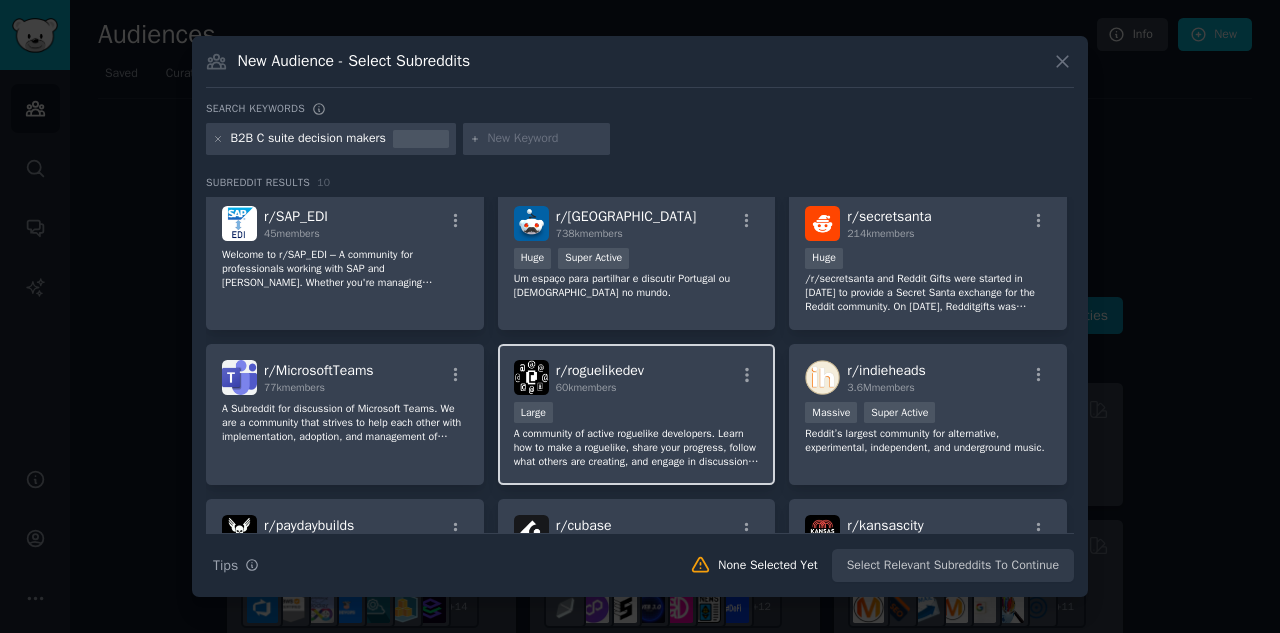 scroll, scrollTop: 0, scrollLeft: 0, axis: both 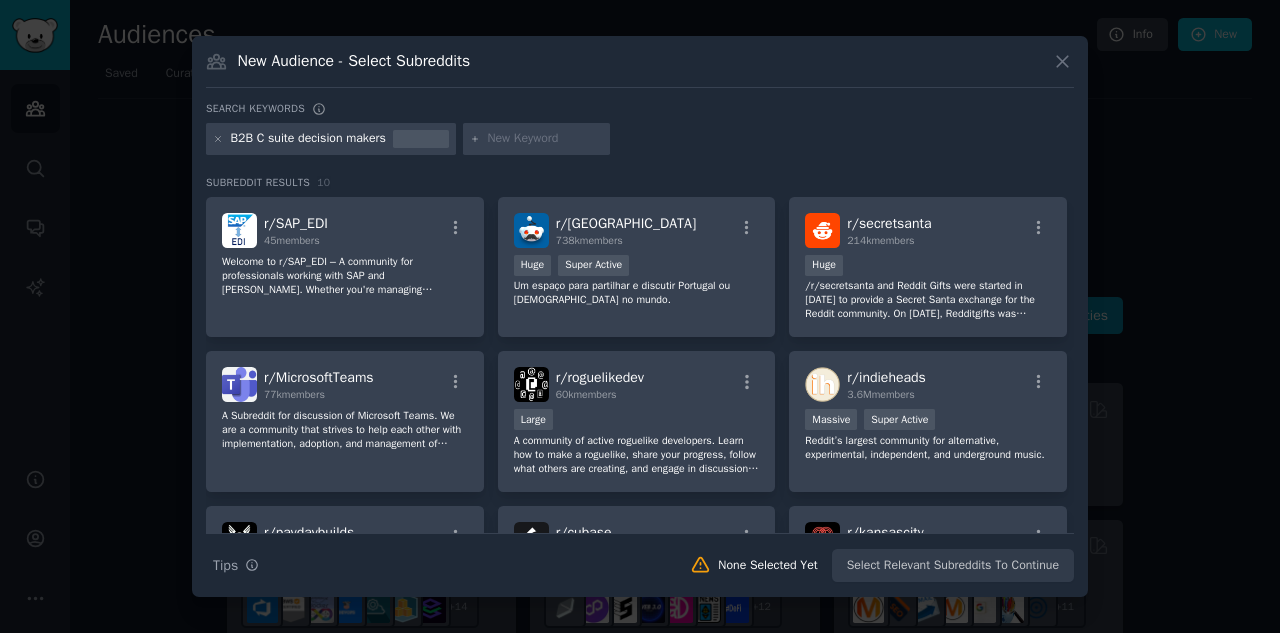 click at bounding box center (545, 139) 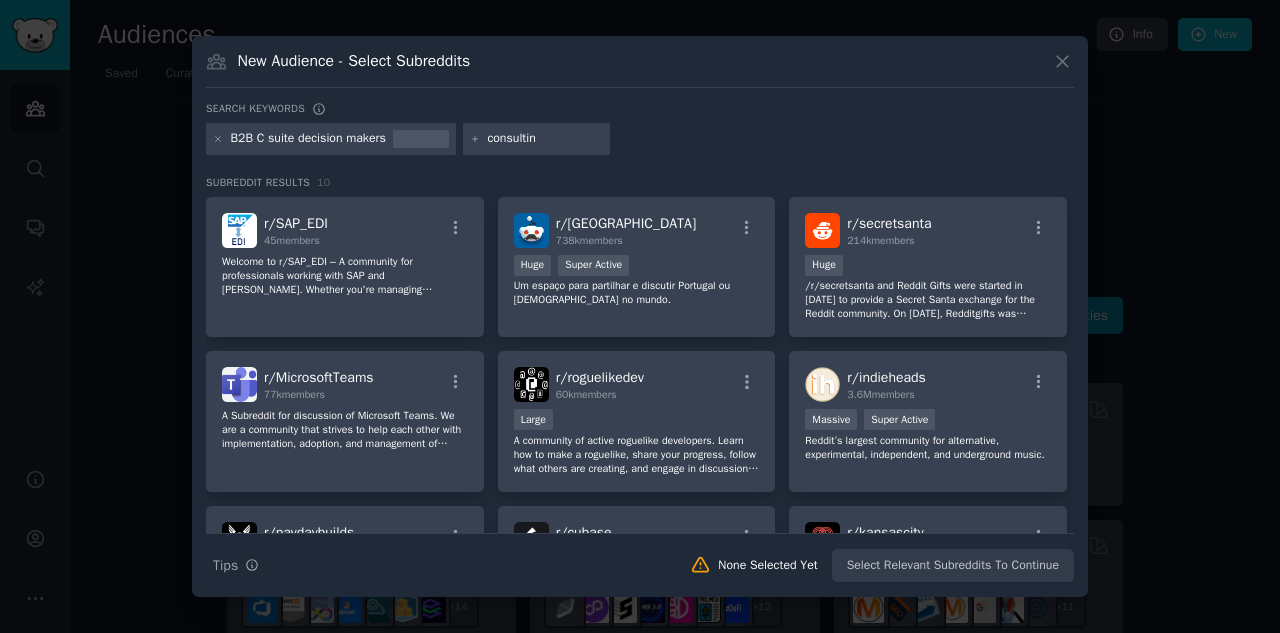 type on "consulting" 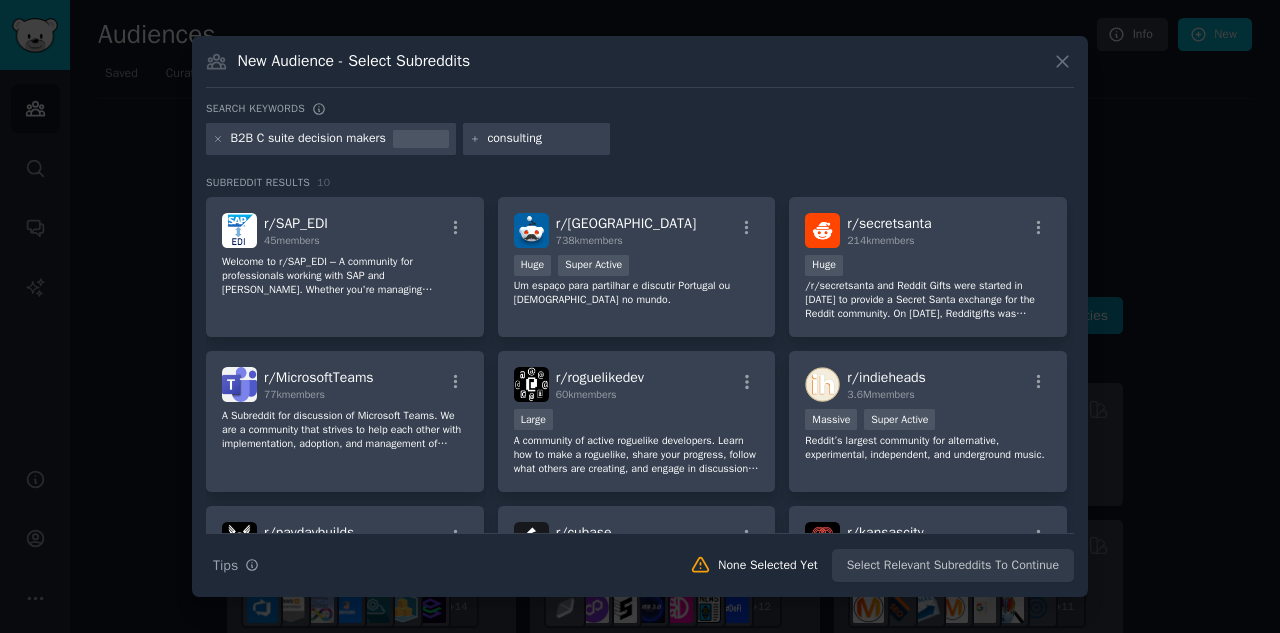type 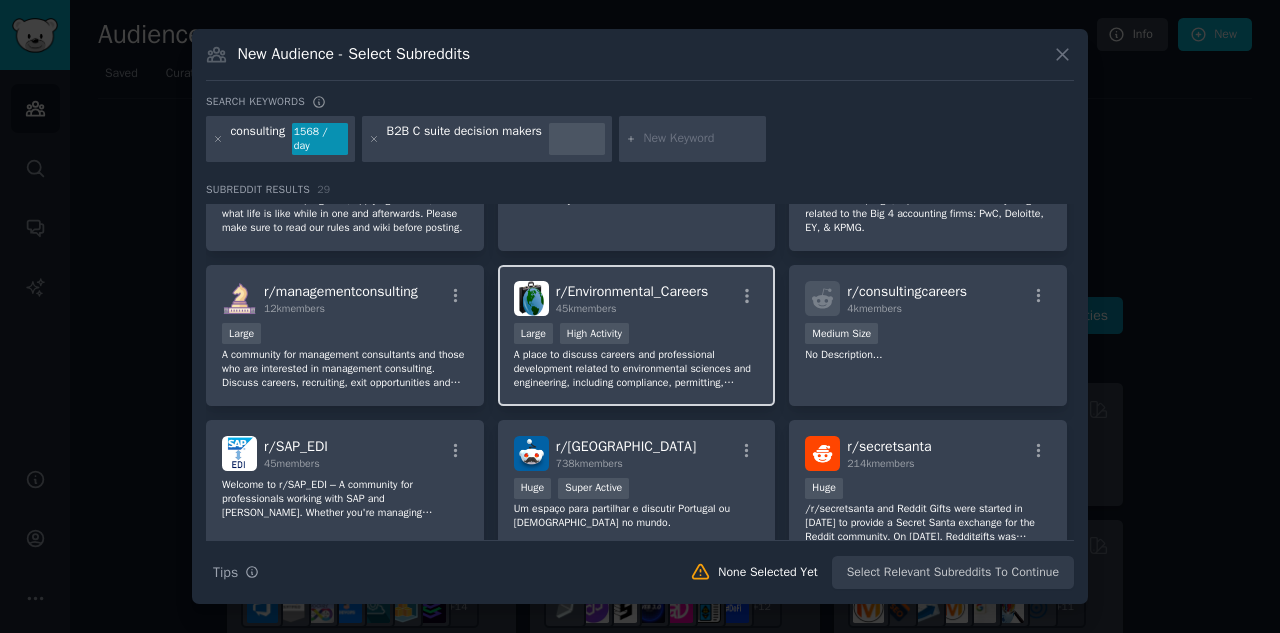 scroll, scrollTop: 200, scrollLeft: 0, axis: vertical 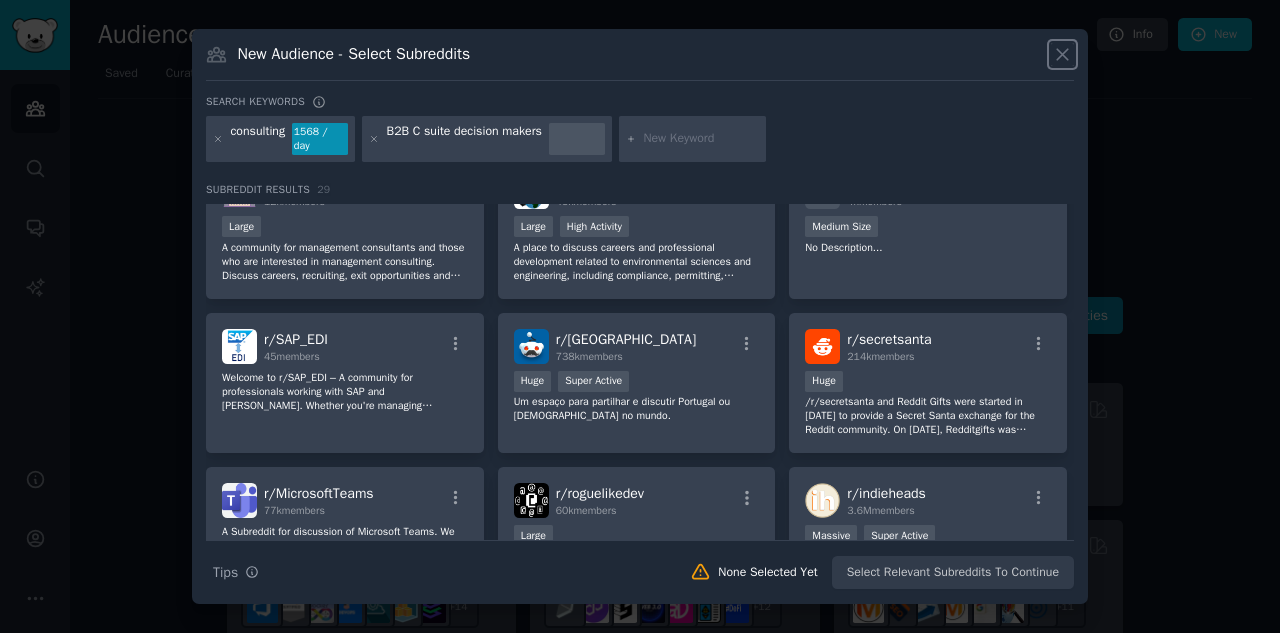 click 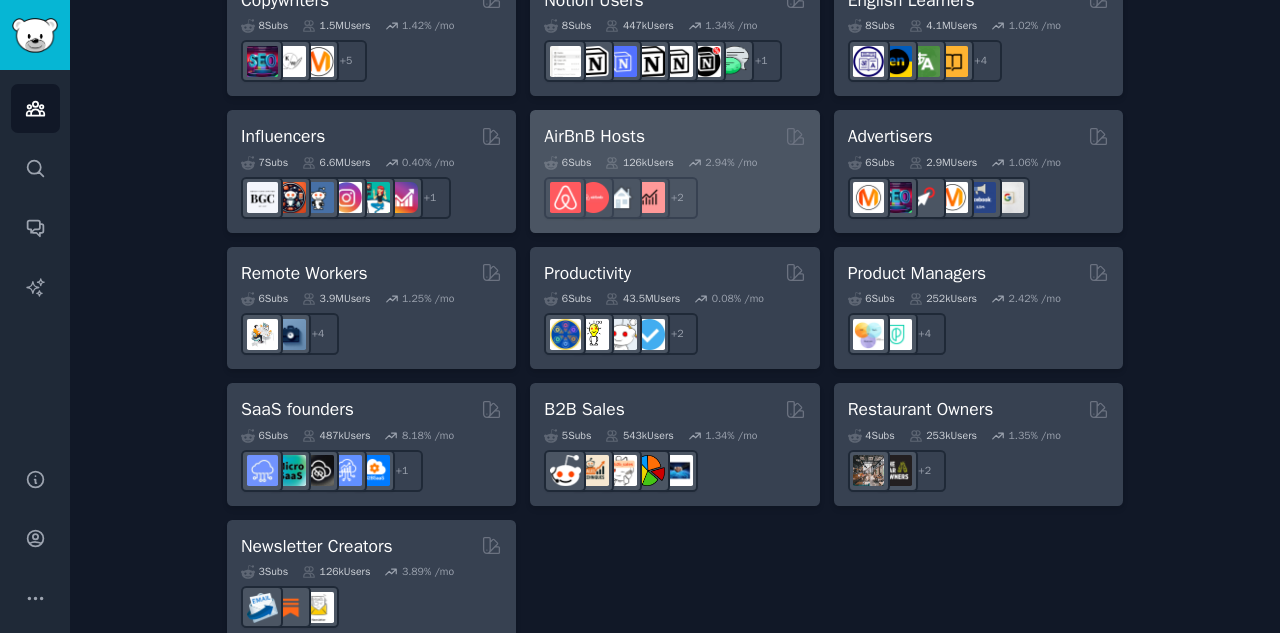 scroll, scrollTop: 1672, scrollLeft: 0, axis: vertical 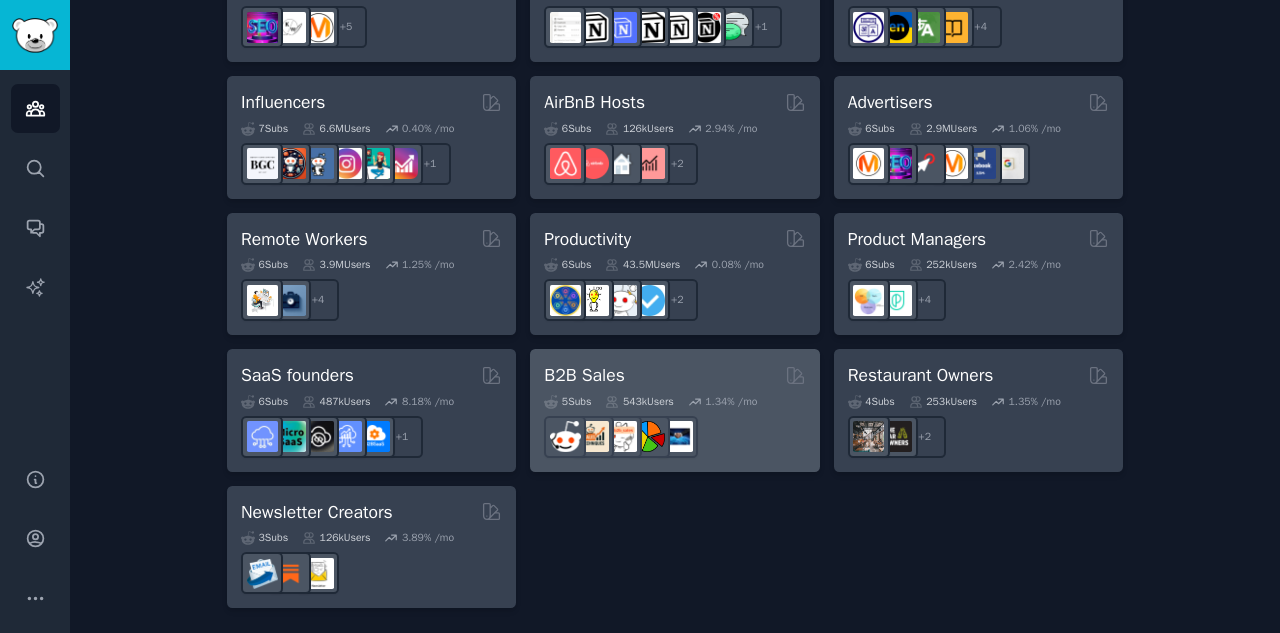 click on "B2B Sales" at bounding box center (674, 375) 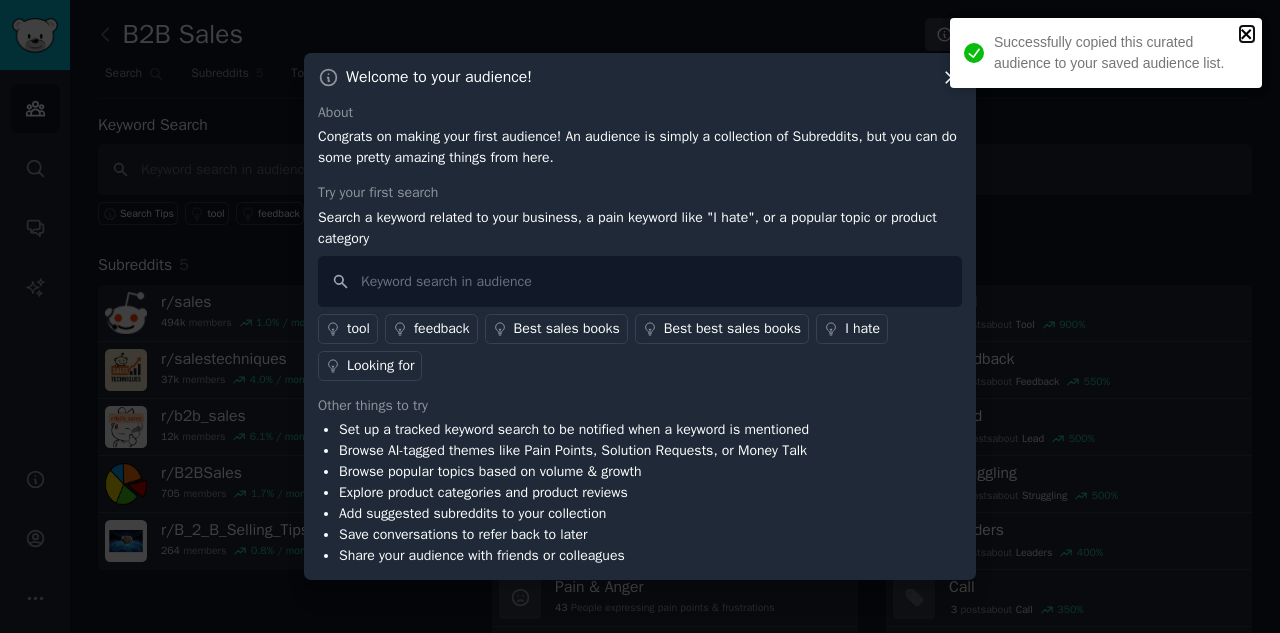 click 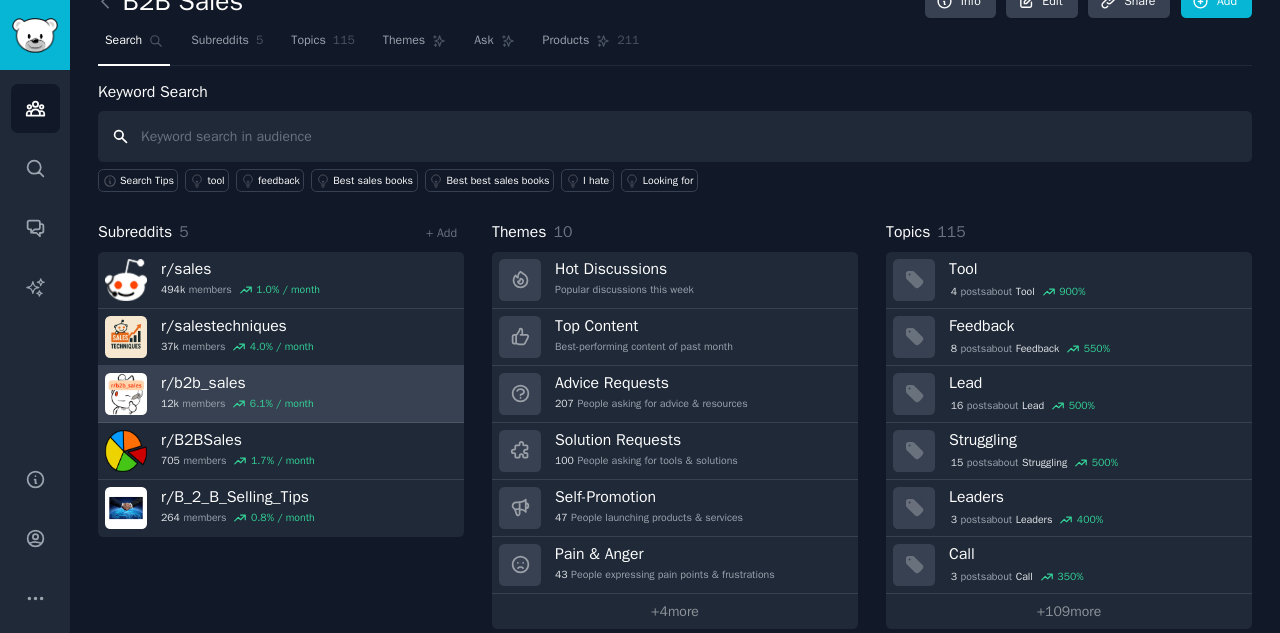 scroll, scrollTop: 52, scrollLeft: 0, axis: vertical 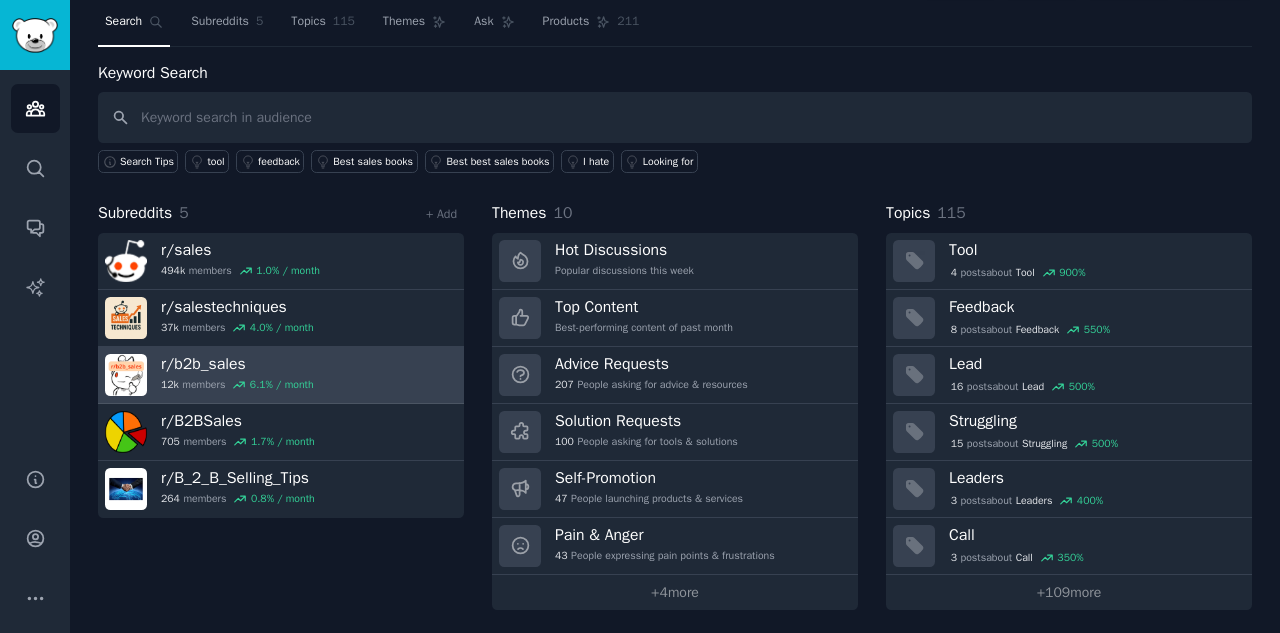click on "r/ b2b_sales" at bounding box center [237, 364] 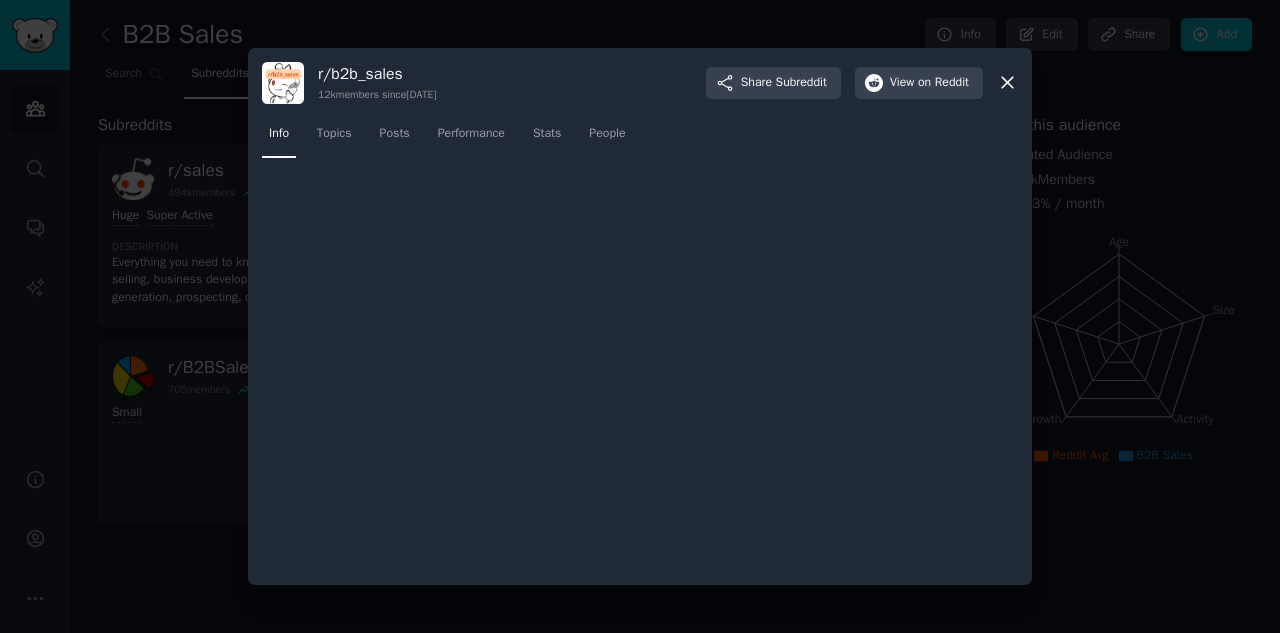 scroll, scrollTop: 0, scrollLeft: 0, axis: both 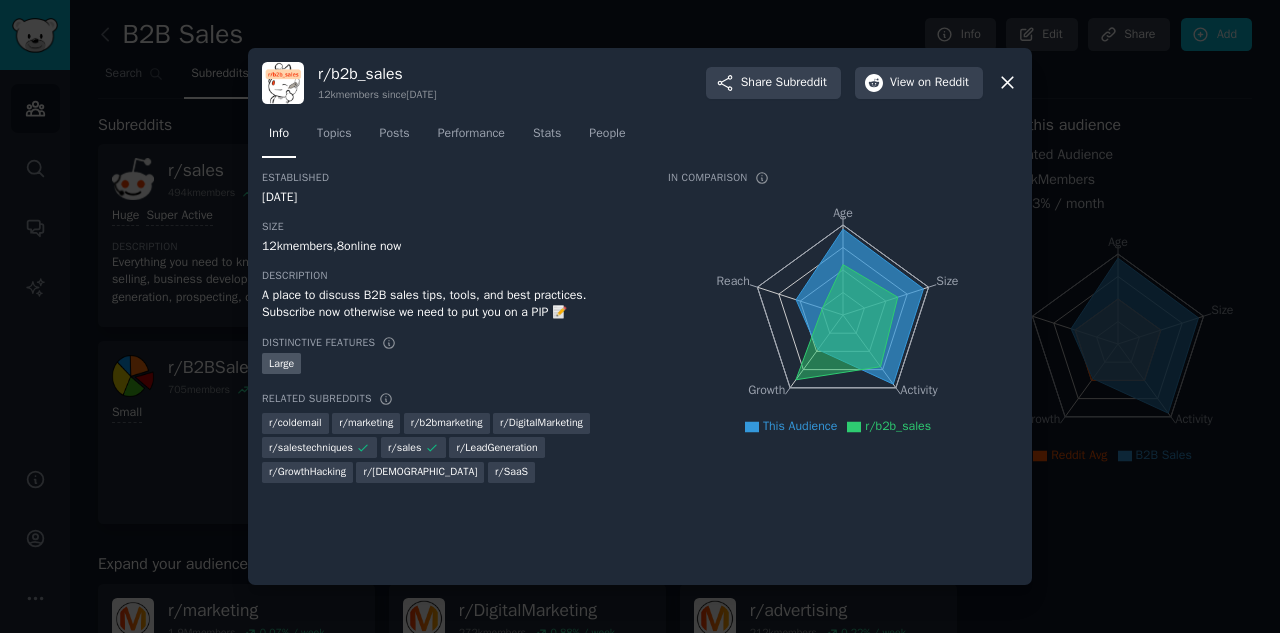 click 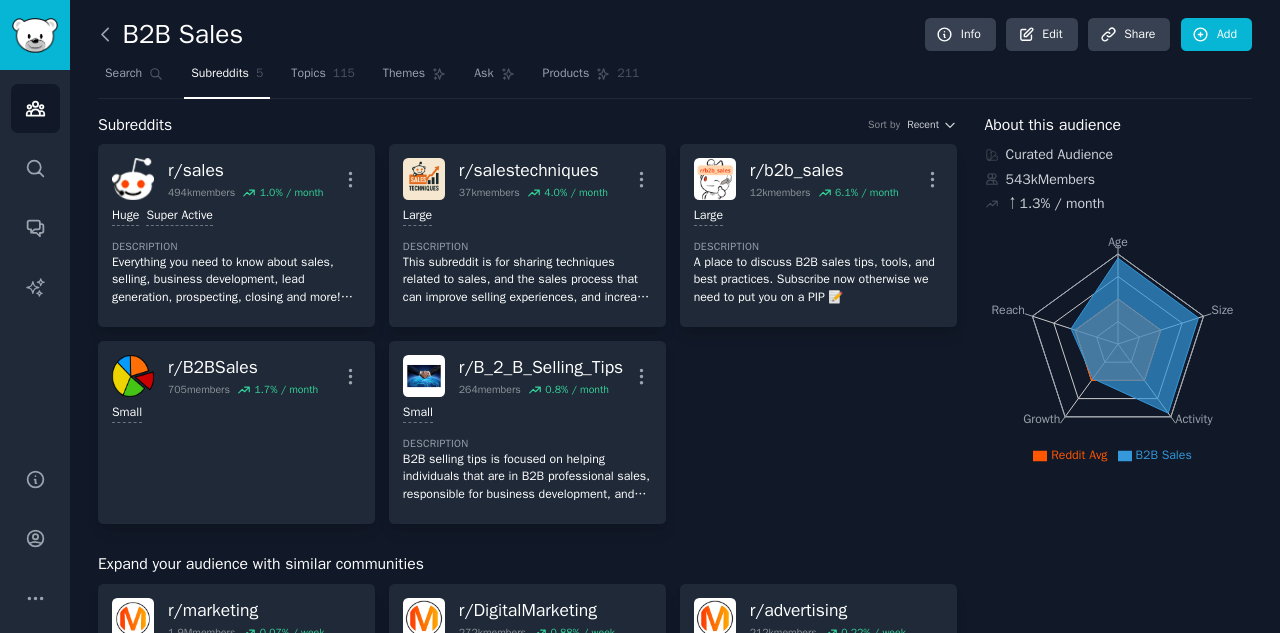 click 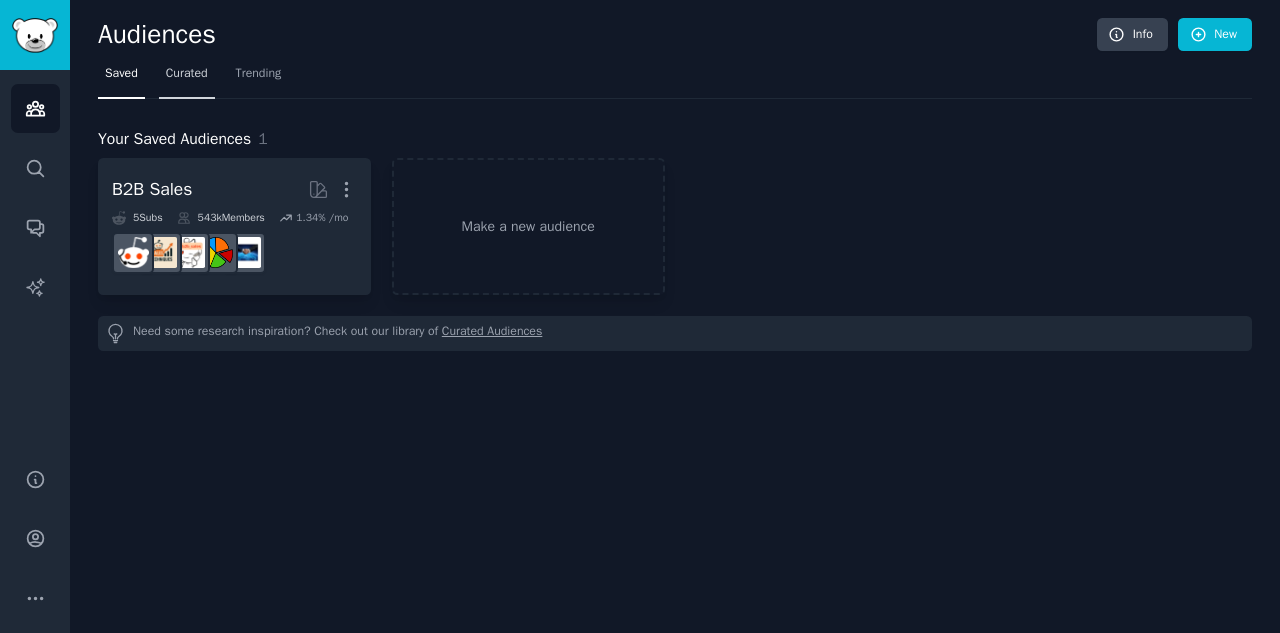click on "Curated" at bounding box center [187, 74] 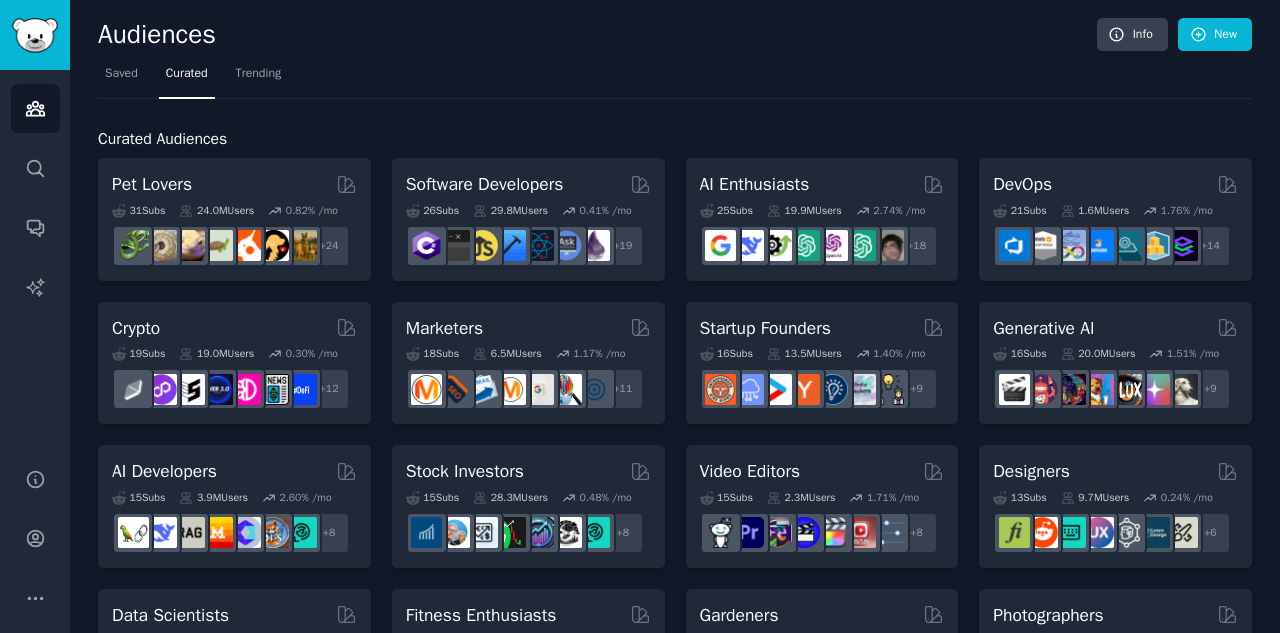 scroll, scrollTop: 100, scrollLeft: 0, axis: vertical 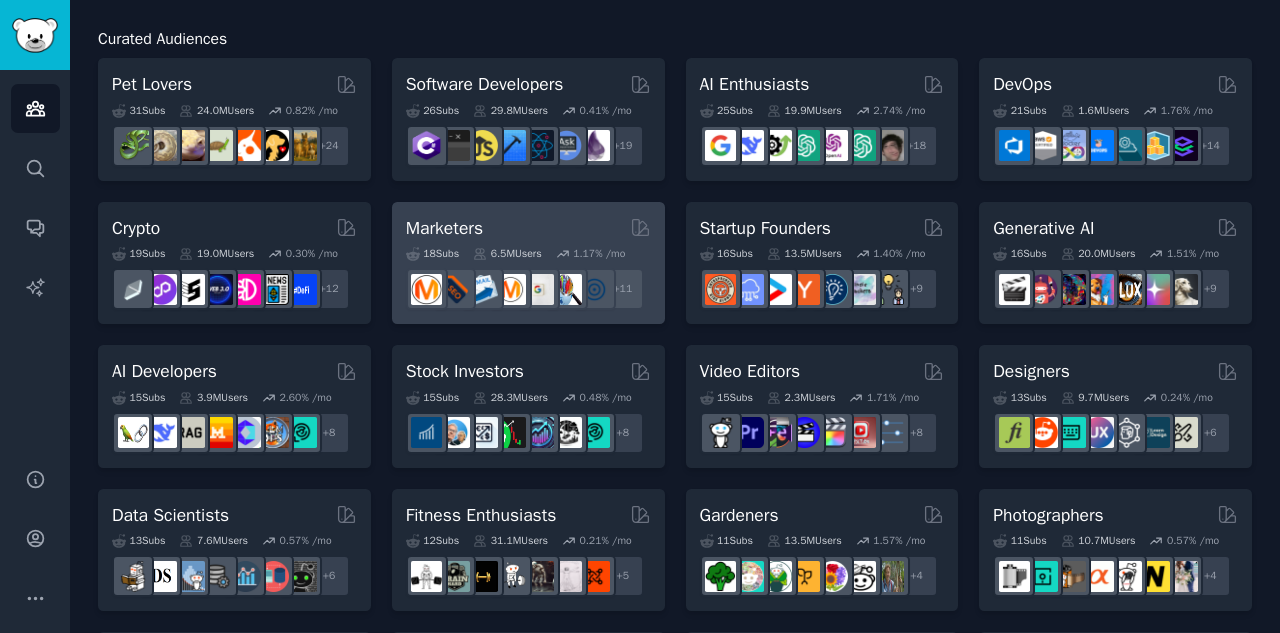 click on "Marketers" at bounding box center (528, 228) 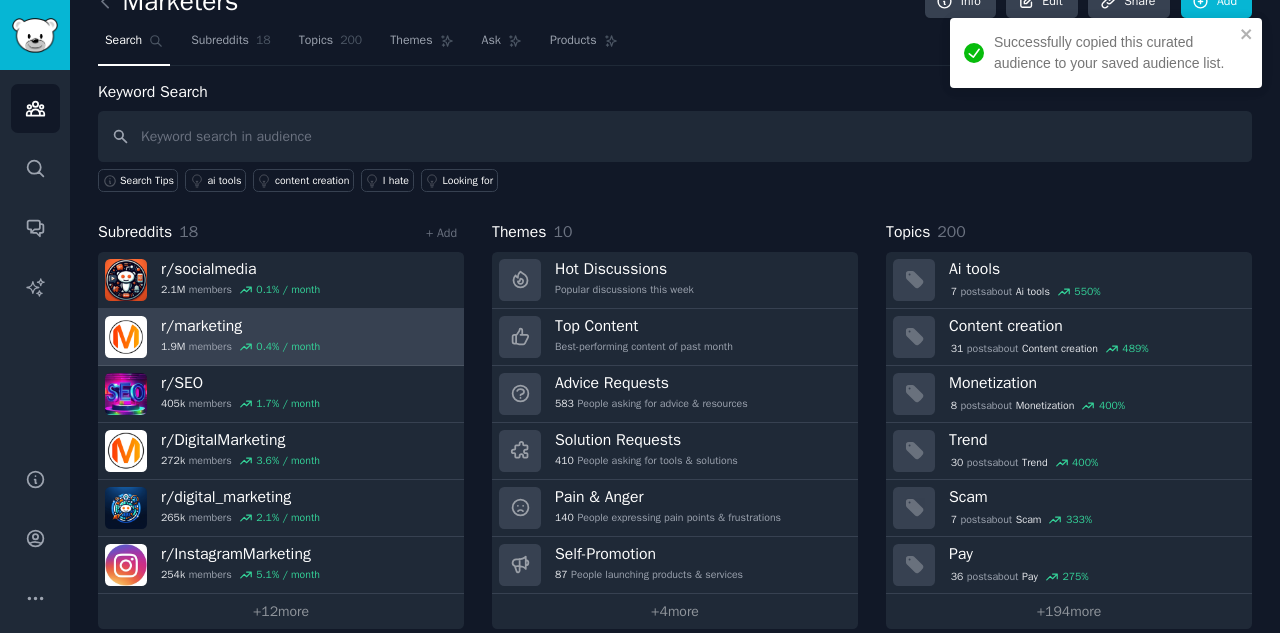 scroll, scrollTop: 52, scrollLeft: 0, axis: vertical 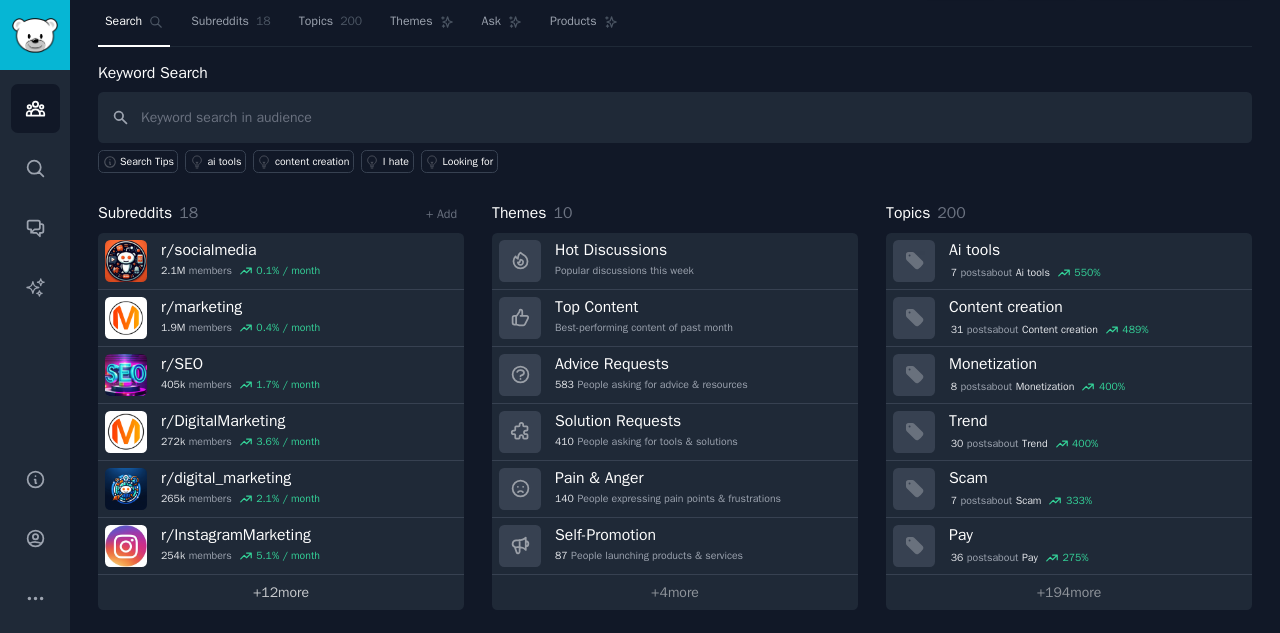 click on "+  12  more" at bounding box center (281, 592) 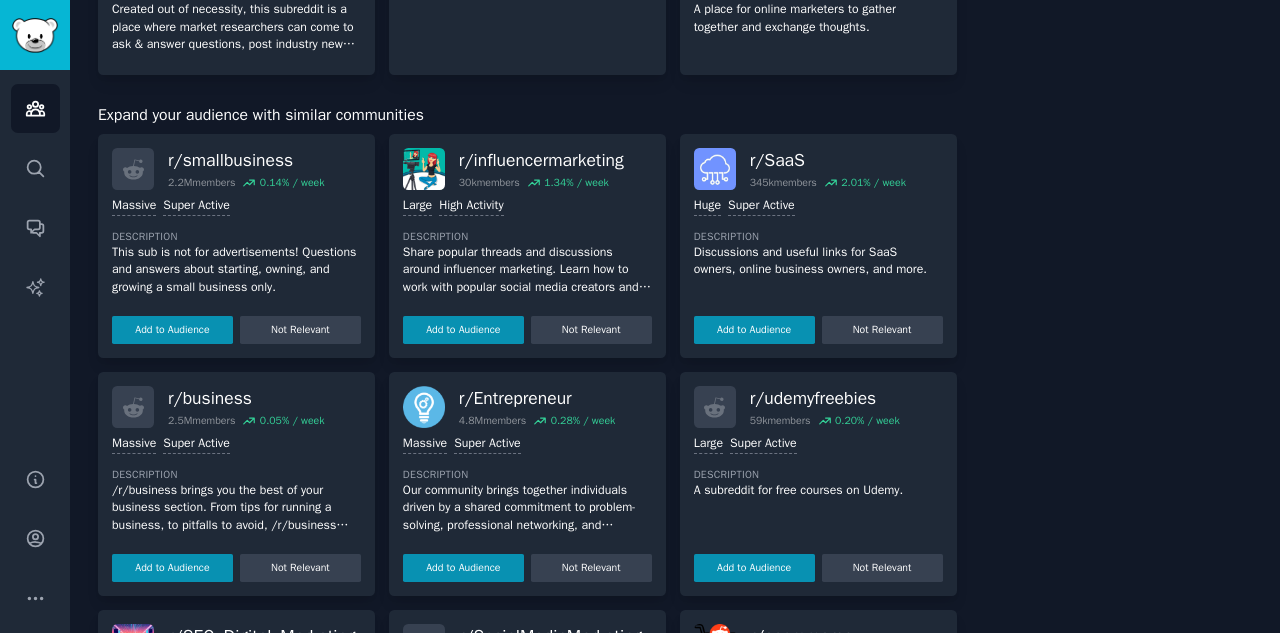 scroll, scrollTop: 1252, scrollLeft: 0, axis: vertical 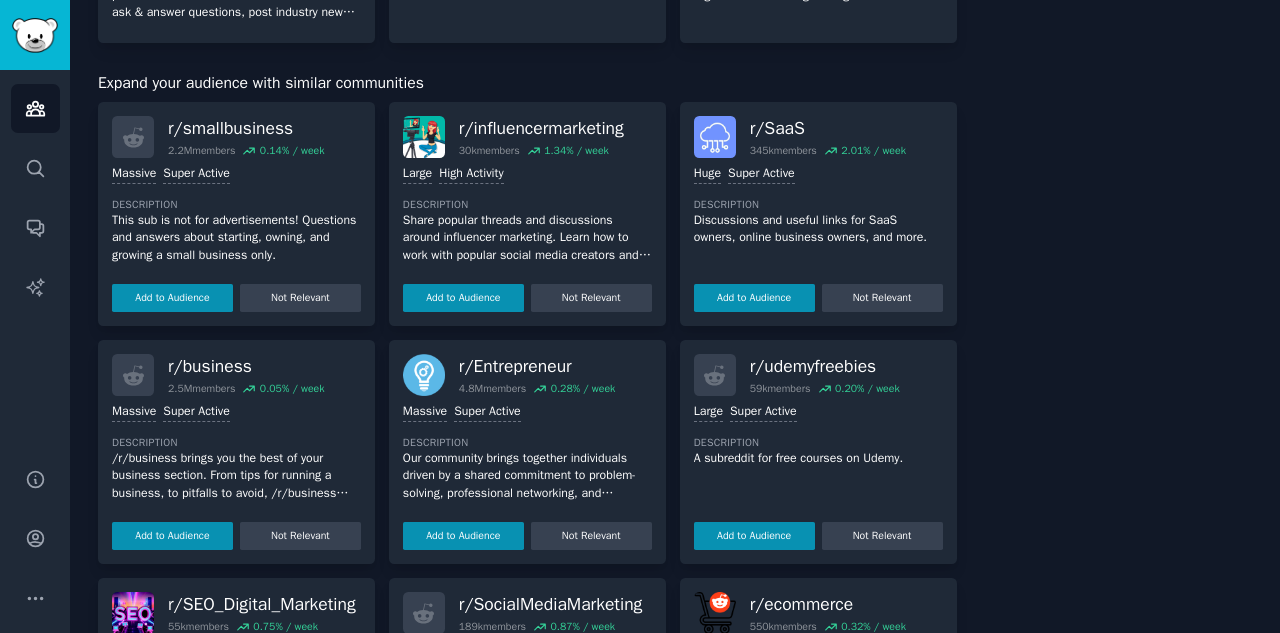 click on "/r/business brings you the best of your business section. From tips for running a business, to pitfalls to avoid, /r/business teaches you the smart moves and helps you dodge the foolish." at bounding box center [236, 476] 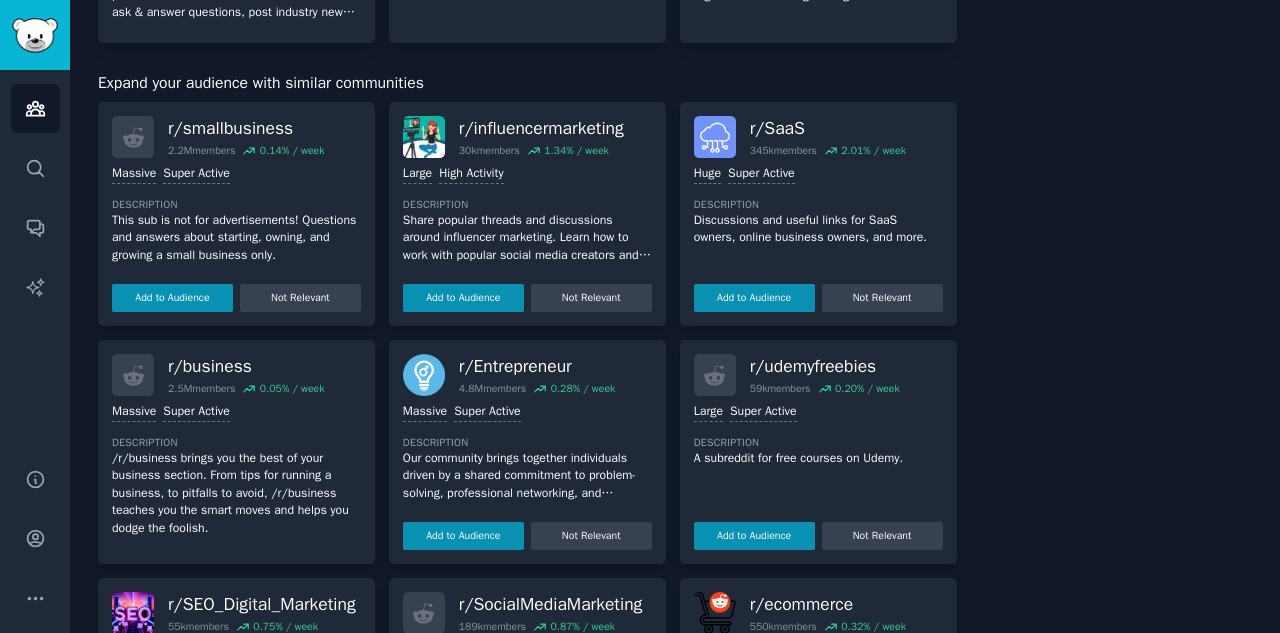 scroll, scrollTop: 28, scrollLeft: 0, axis: vertical 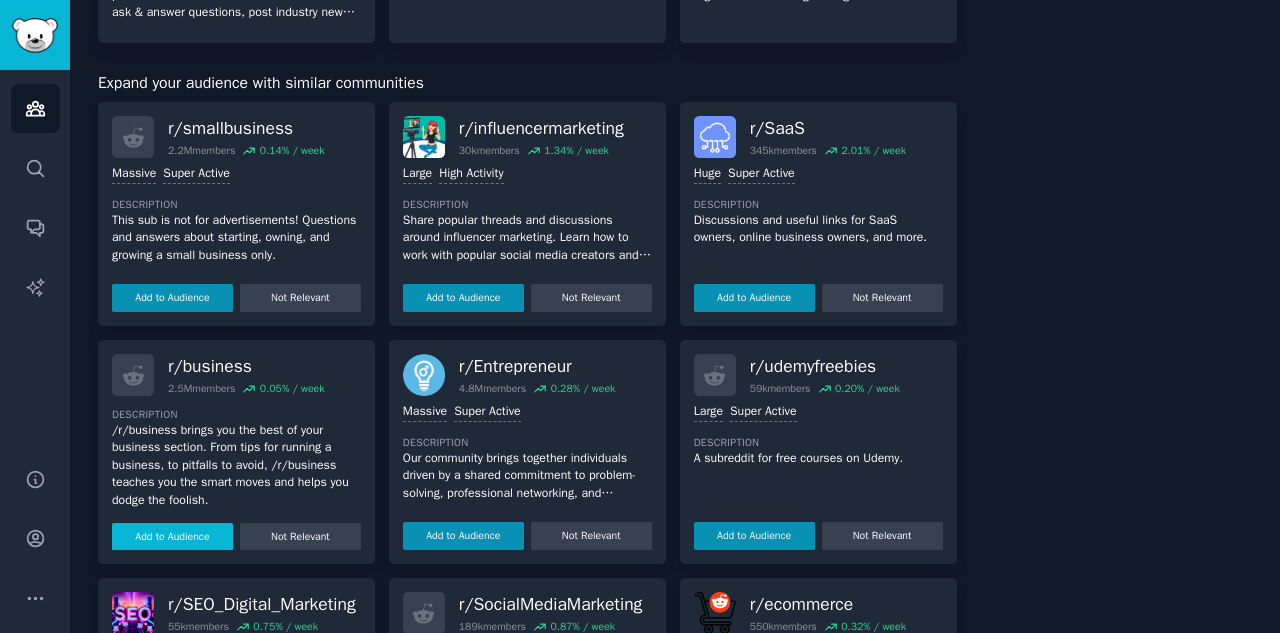 click on "Add to Audience" at bounding box center [172, 537] 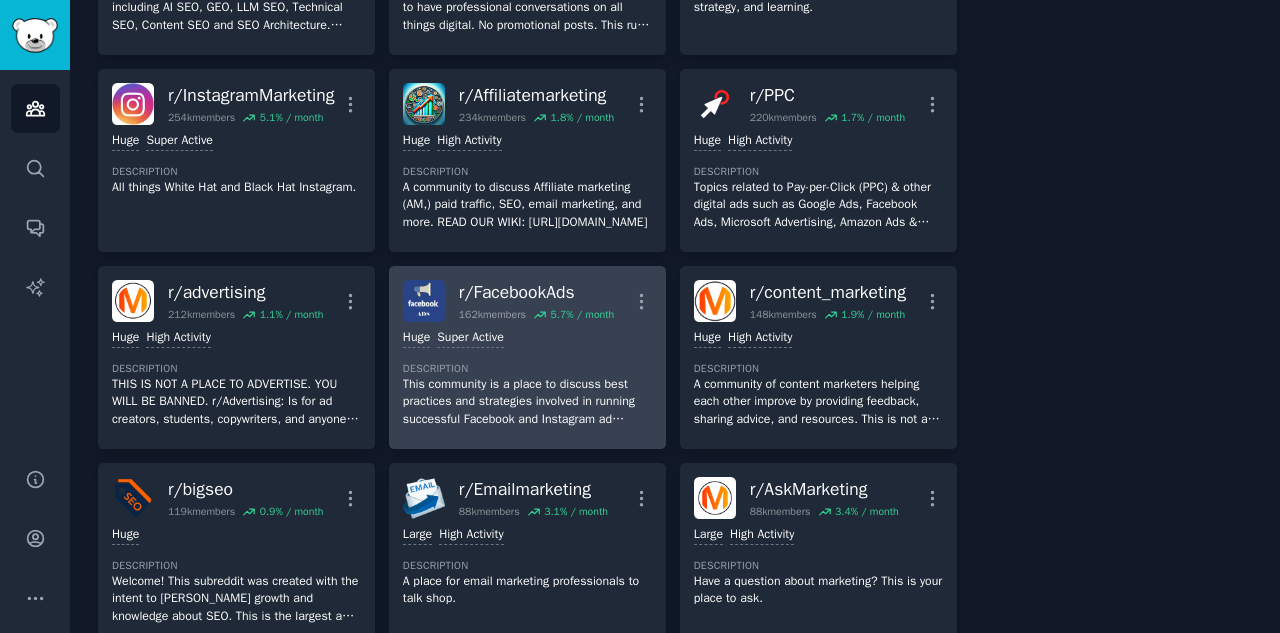scroll, scrollTop: 0, scrollLeft: 0, axis: both 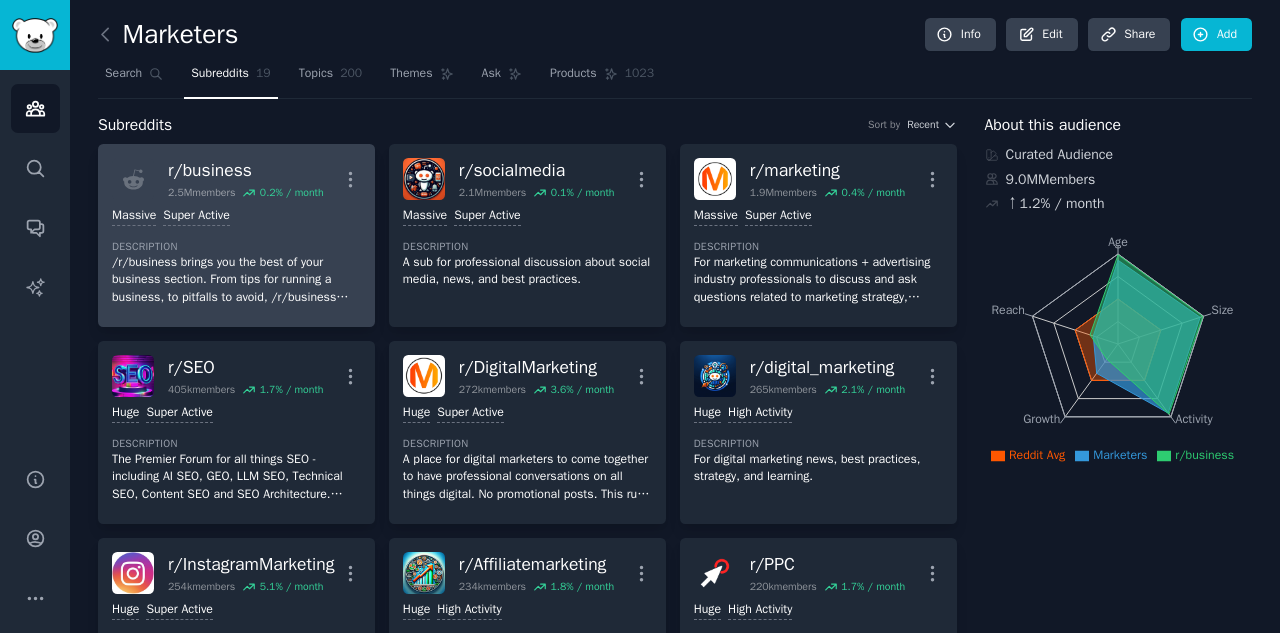 click on "Description" at bounding box center [236, 247] 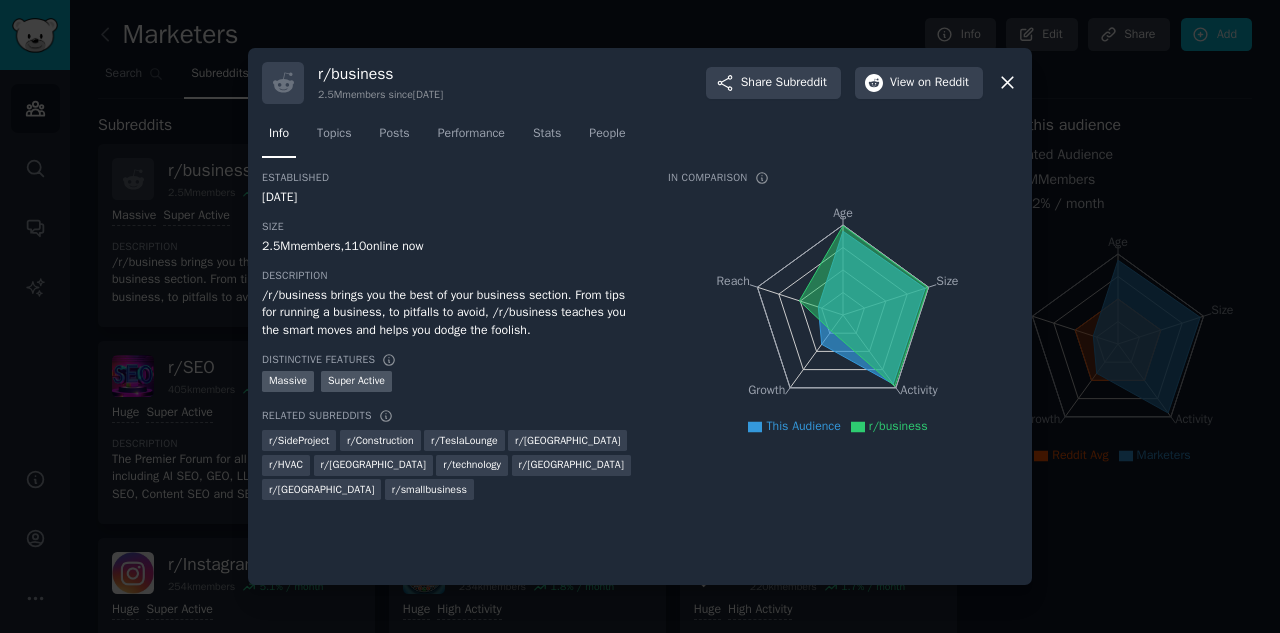 click 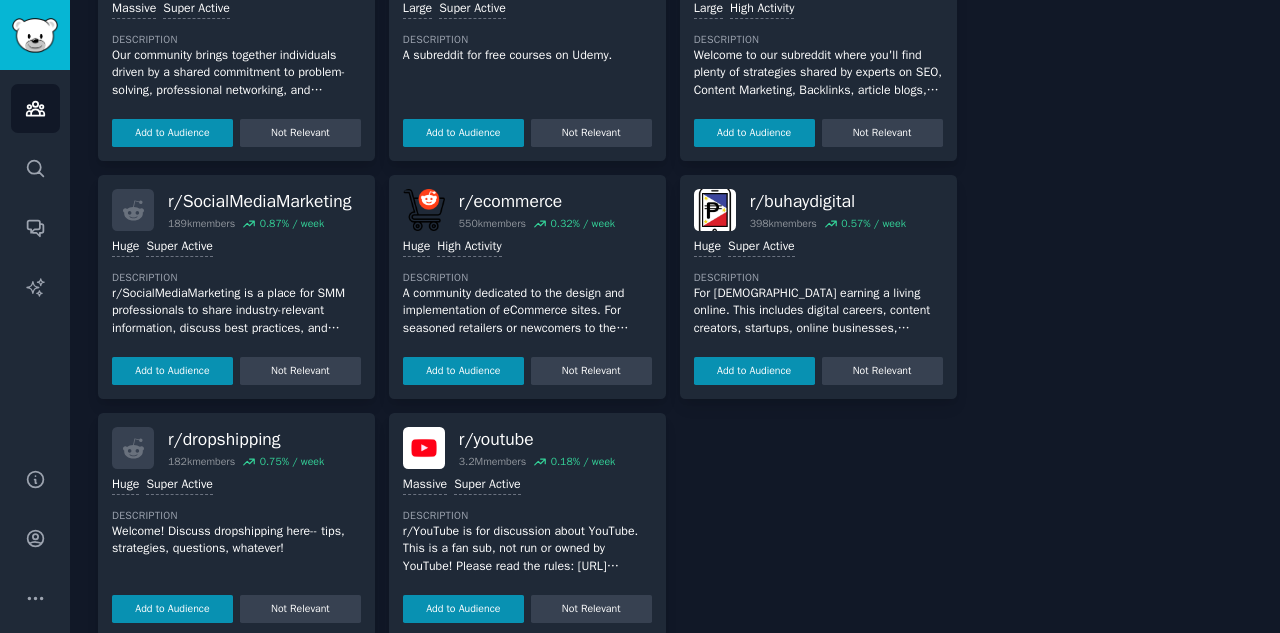 scroll, scrollTop: 1880, scrollLeft: 0, axis: vertical 